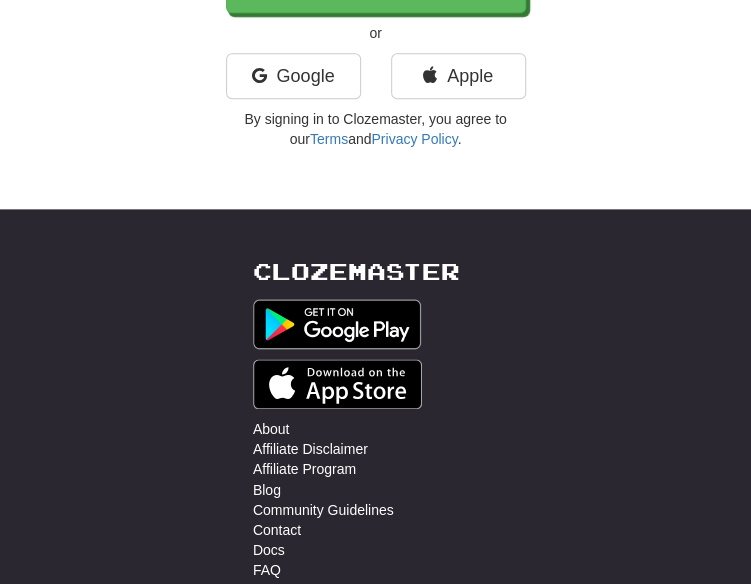 scroll, scrollTop: 400, scrollLeft: 0, axis: vertical 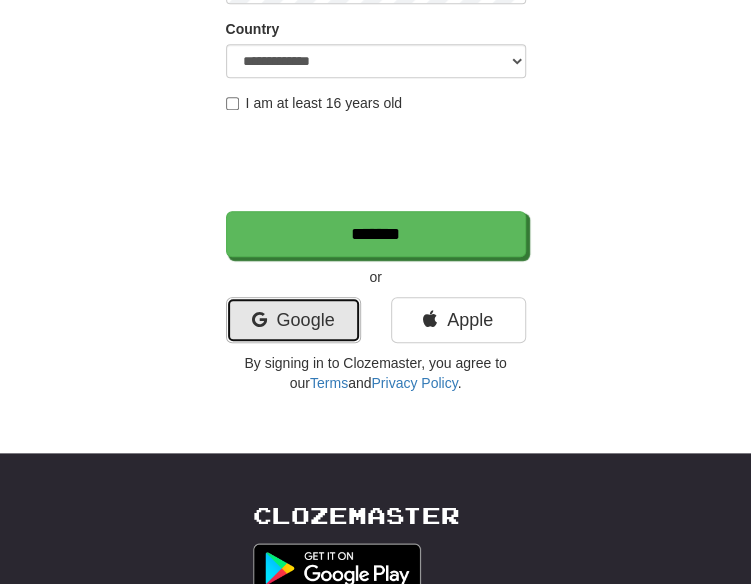 click on "Google" at bounding box center [293, 320] 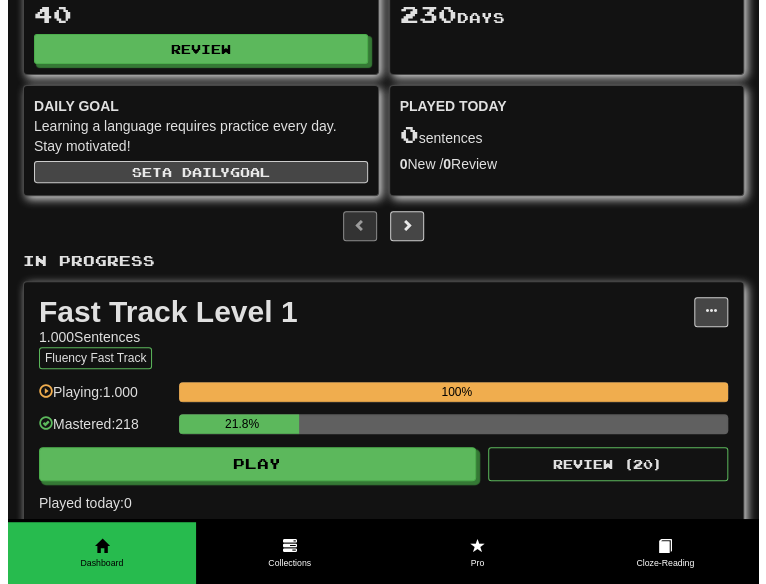 scroll, scrollTop: 500, scrollLeft: 0, axis: vertical 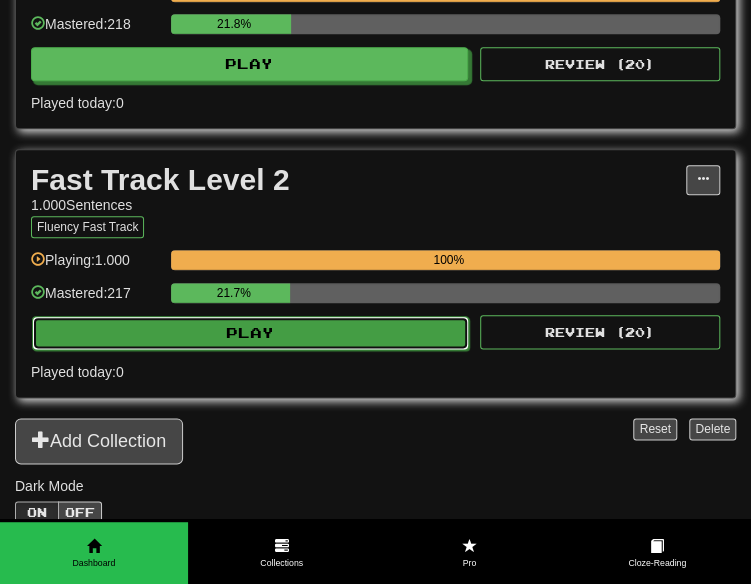 click on "Play" at bounding box center (250, 333) 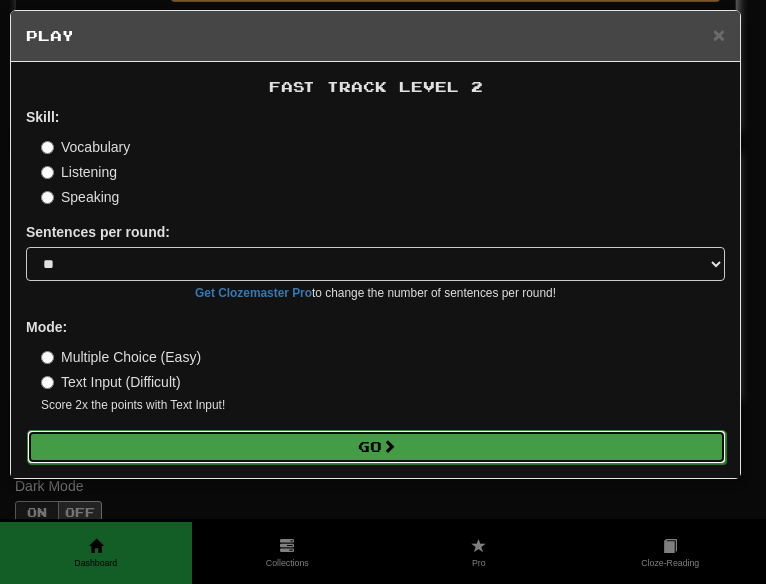 click on "Go" at bounding box center [376, 447] 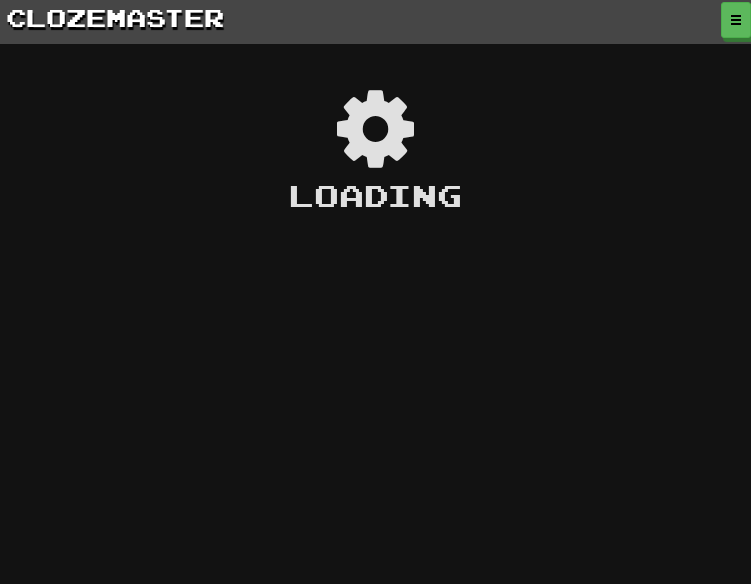 scroll, scrollTop: 0, scrollLeft: 0, axis: both 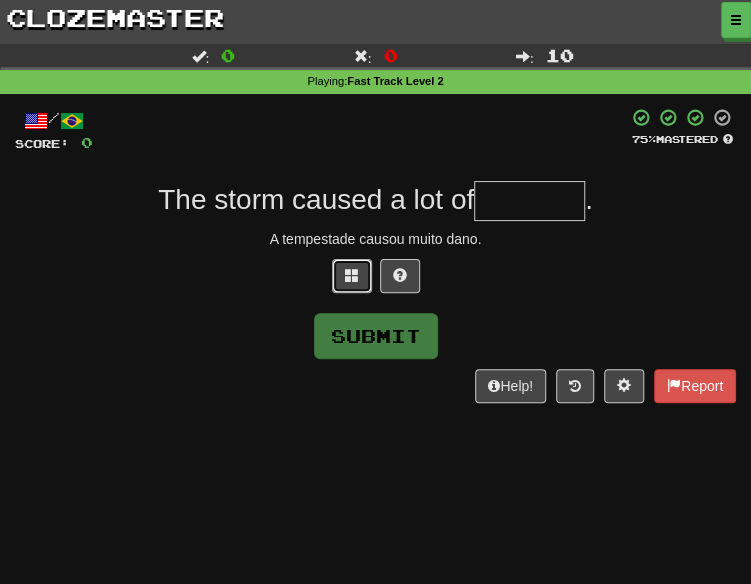 click at bounding box center [352, 276] 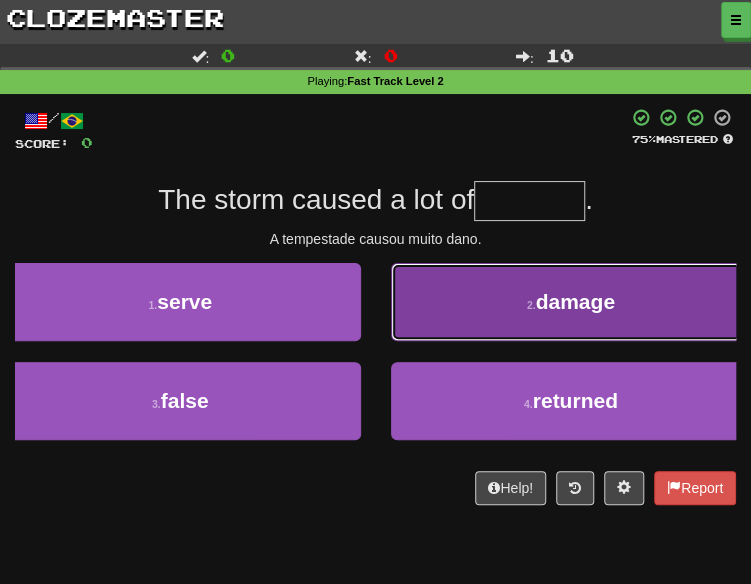 click on "damage" at bounding box center (574, 301) 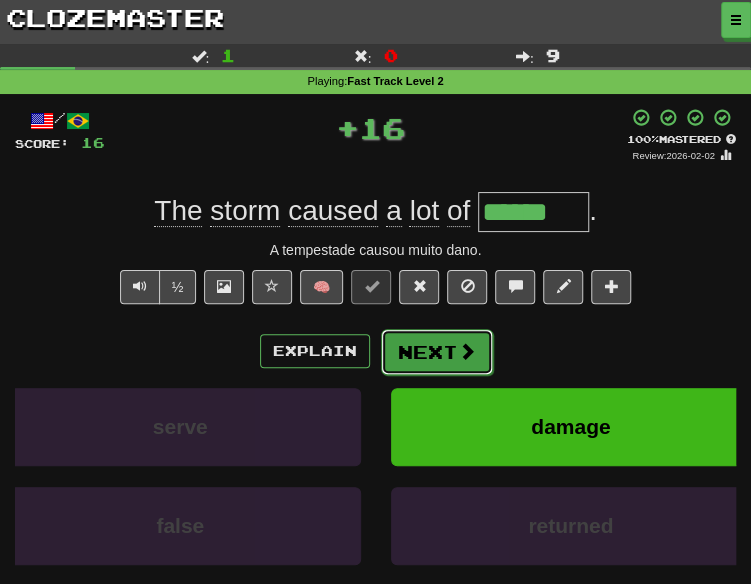 click on "Next" at bounding box center [437, 352] 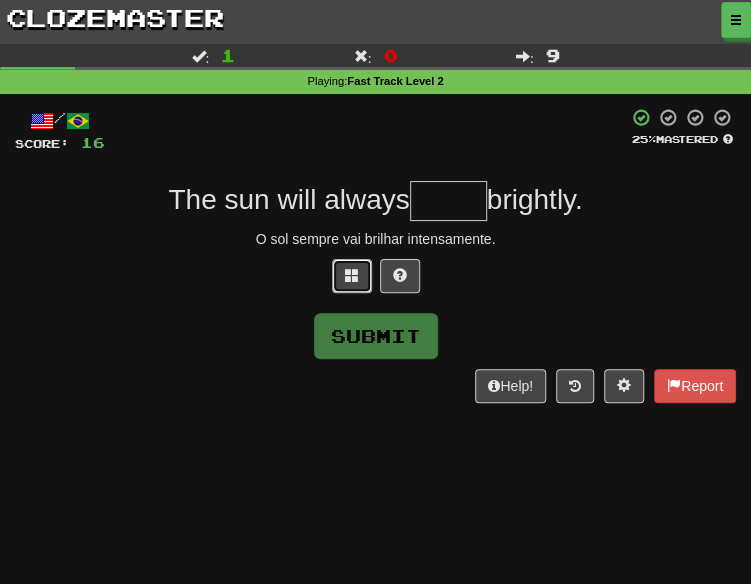 click at bounding box center [352, 275] 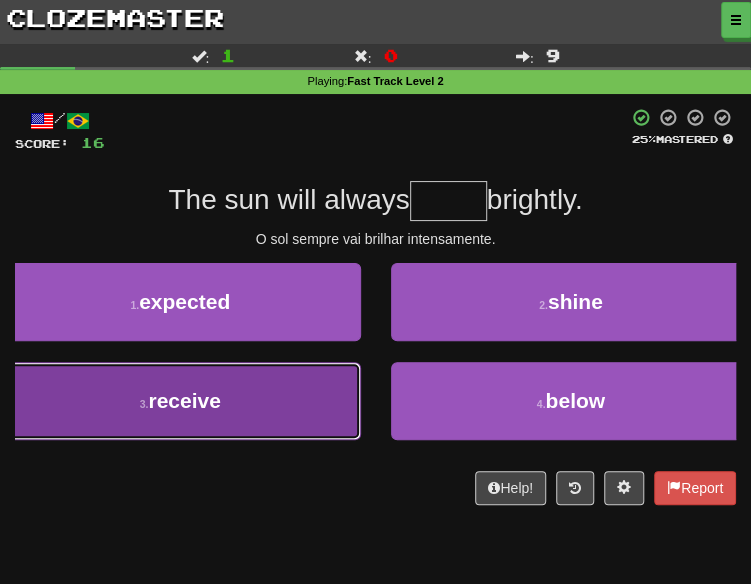 click on "3 . receive" at bounding box center (180, 401) 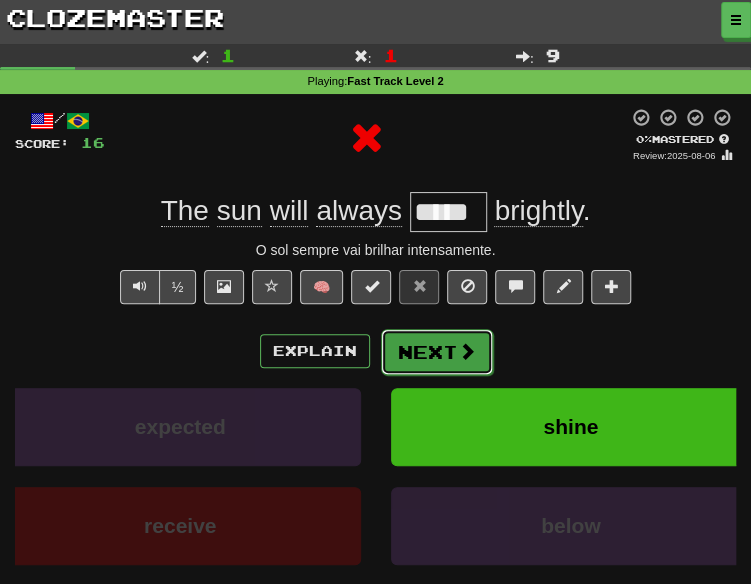 click on "Next" at bounding box center [437, 352] 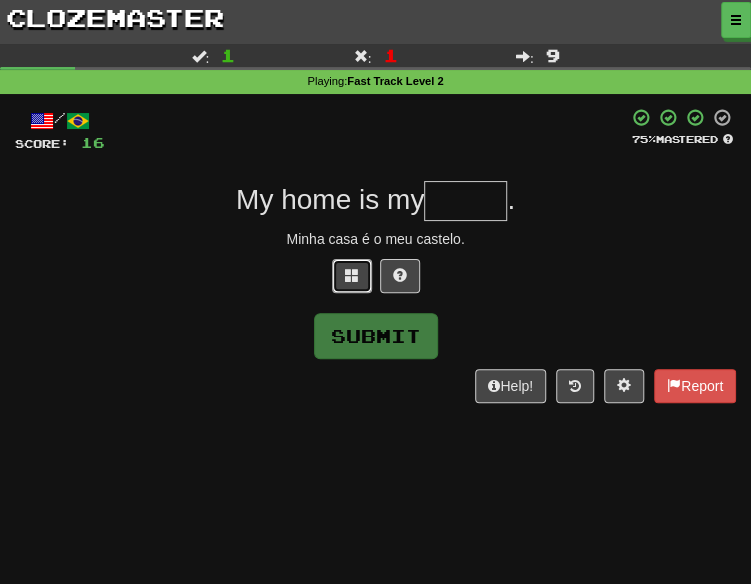 click at bounding box center [352, 275] 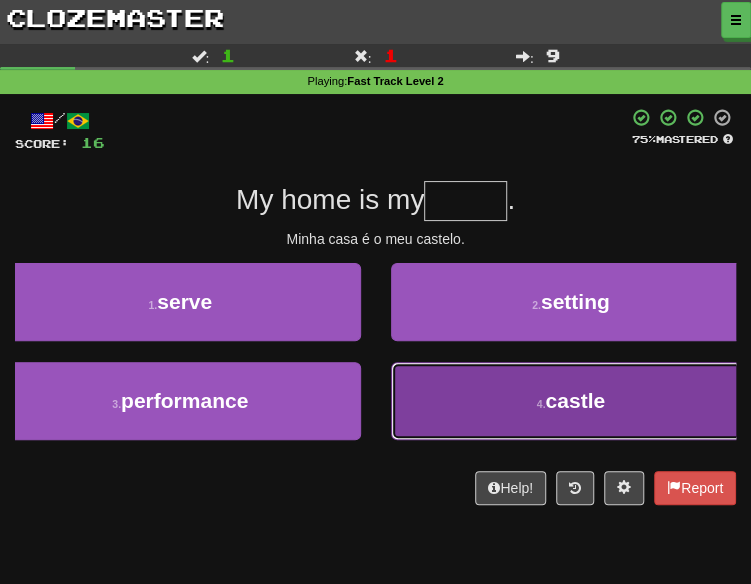 click on "4 . castle" at bounding box center [571, 401] 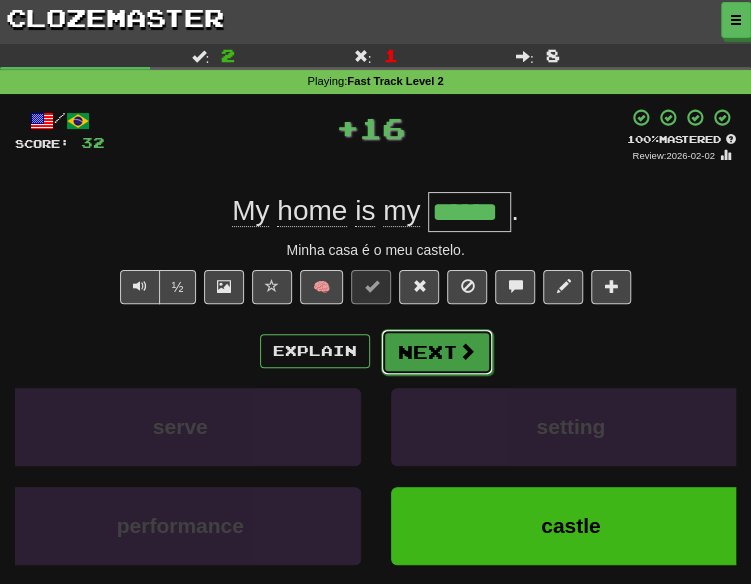 click on "Next" at bounding box center (437, 352) 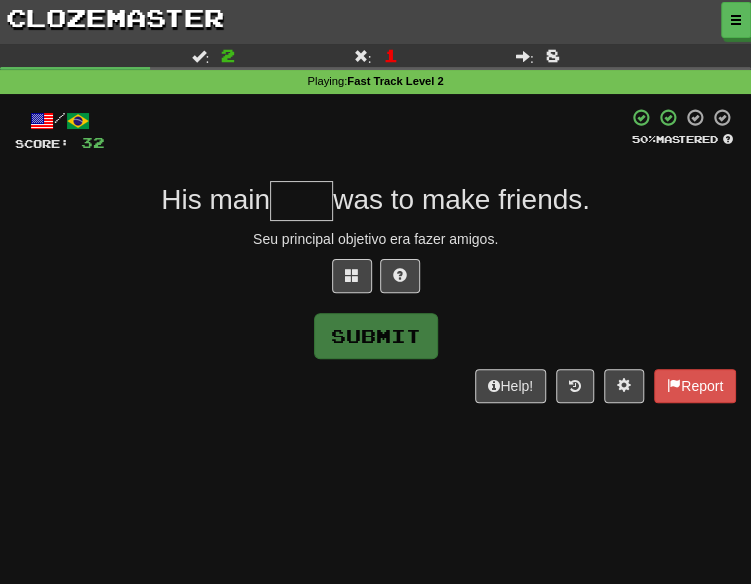 click at bounding box center (375, 281) 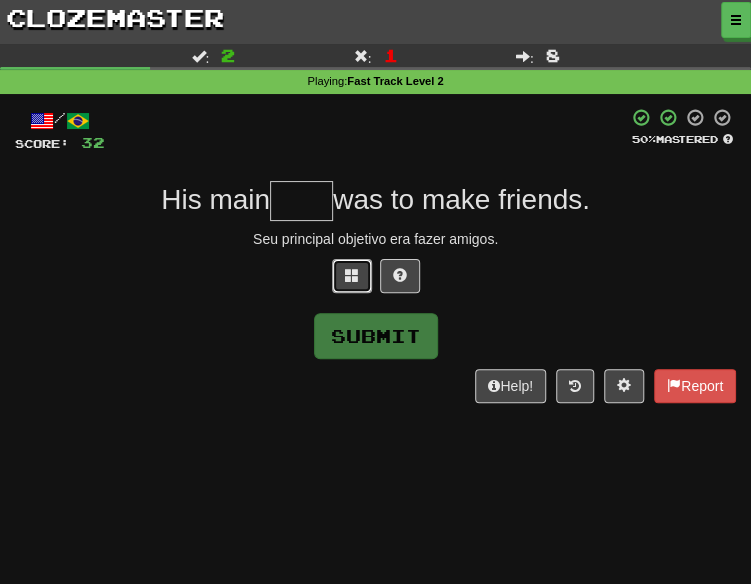 click at bounding box center [352, 276] 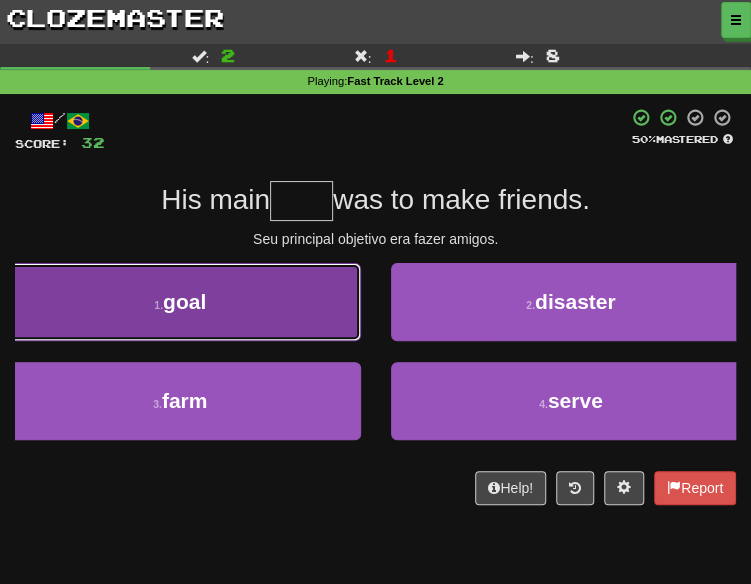 click on "1 . goal" at bounding box center [180, 302] 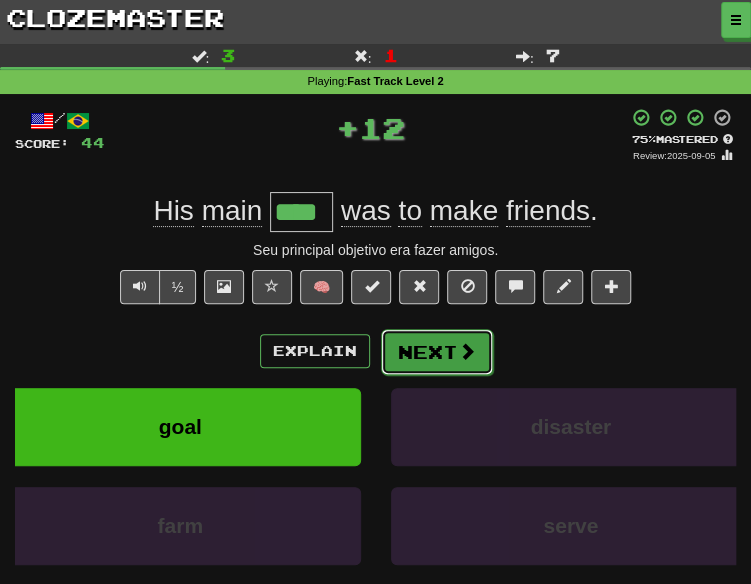 click on "Next" at bounding box center (437, 352) 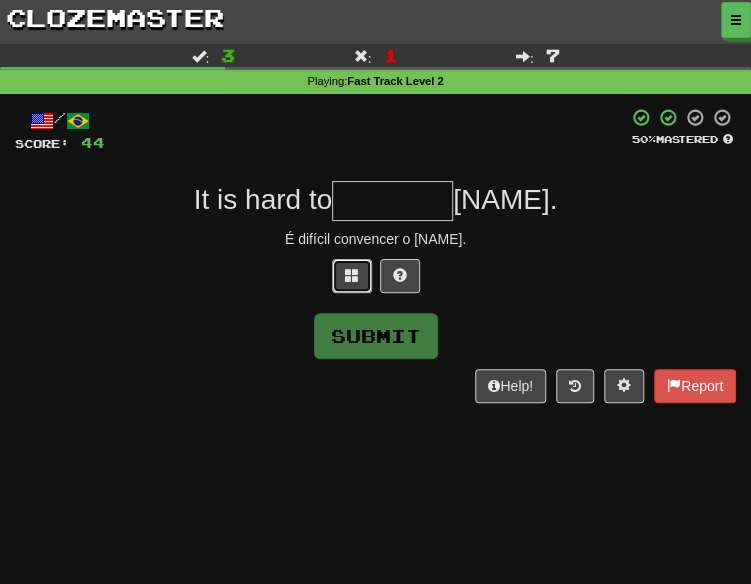 click at bounding box center [352, 275] 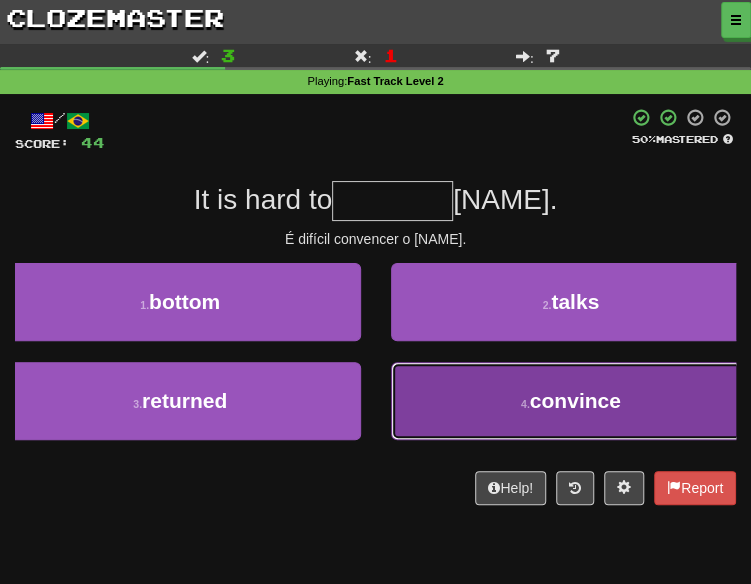 click on "4 . convince" at bounding box center (571, 401) 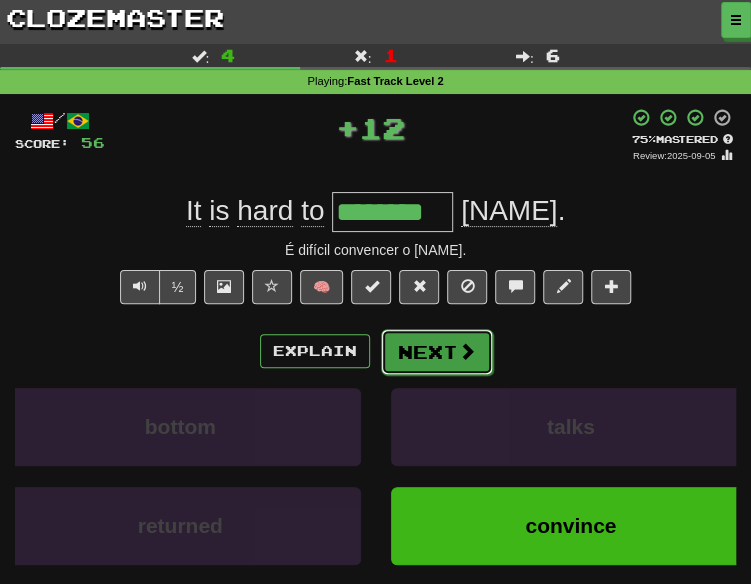 click on "Next" at bounding box center [437, 352] 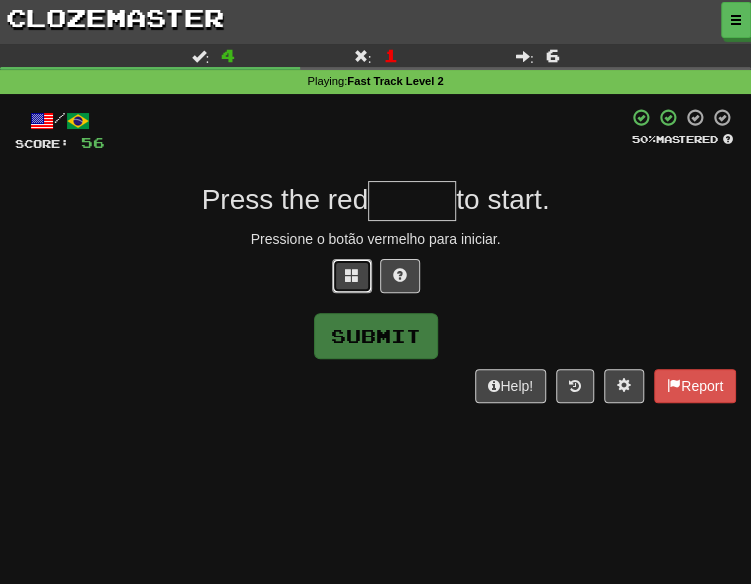 click at bounding box center (352, 276) 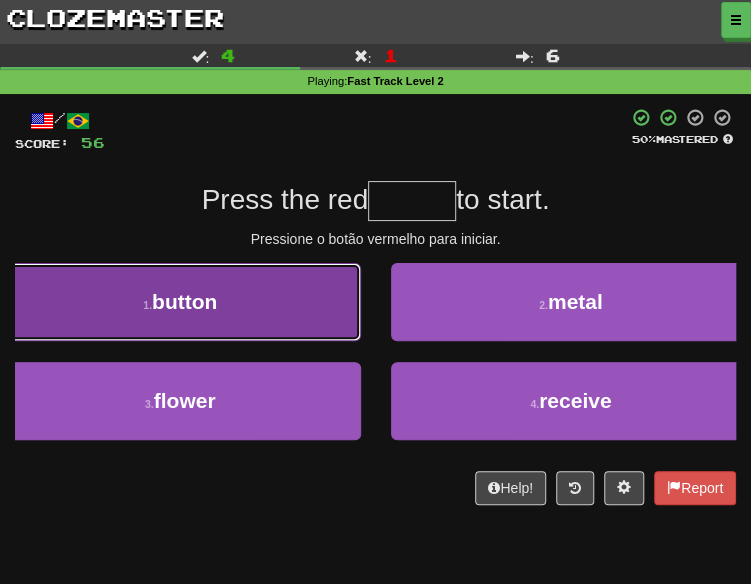 click on "1 . button" at bounding box center [180, 302] 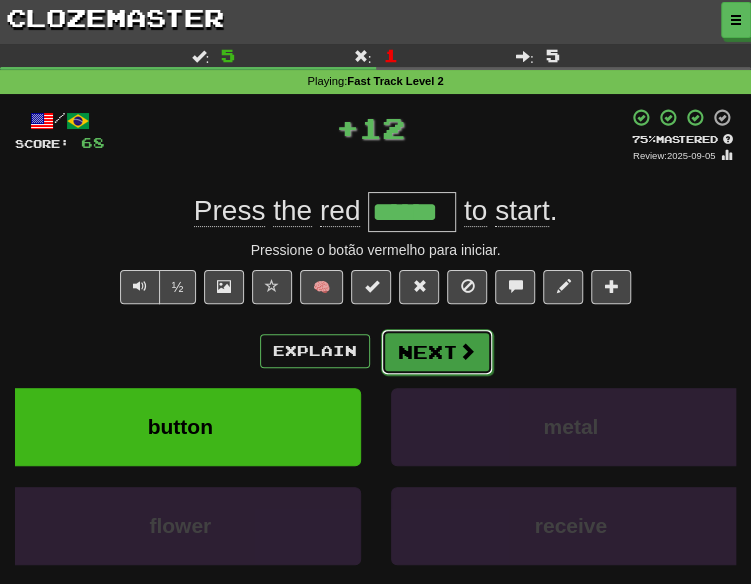 click at bounding box center (467, 351) 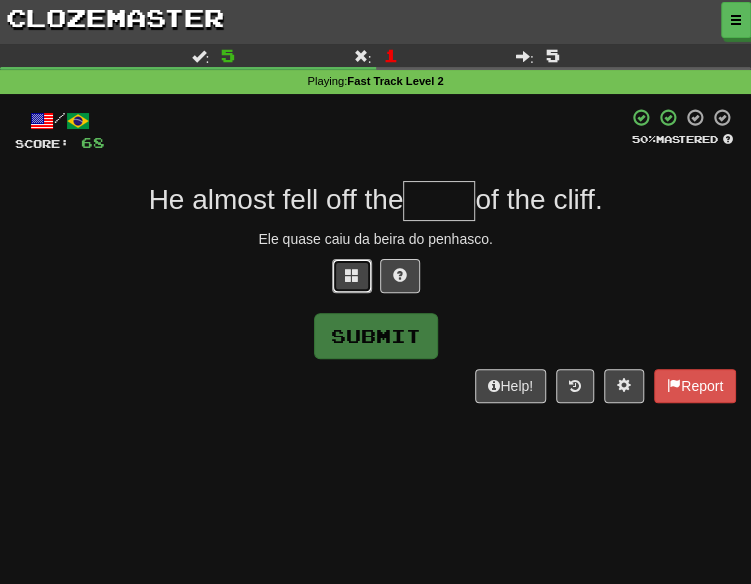 click at bounding box center (352, 276) 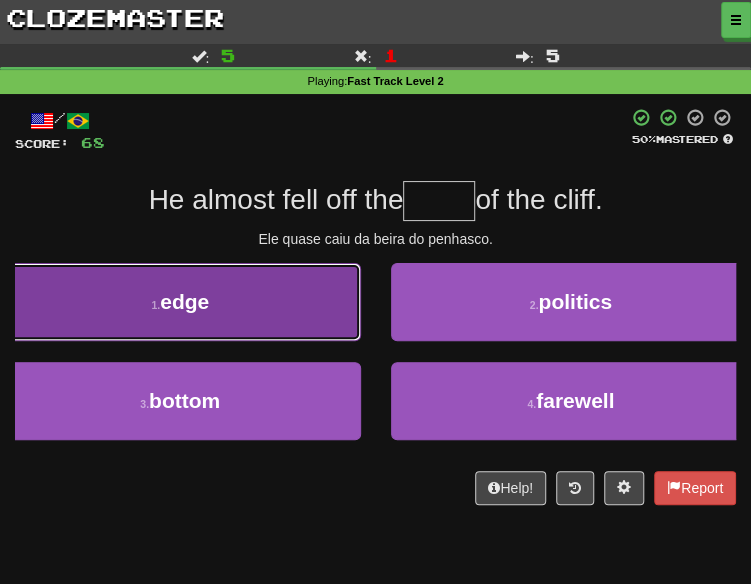 click on "1 . edge" at bounding box center [180, 302] 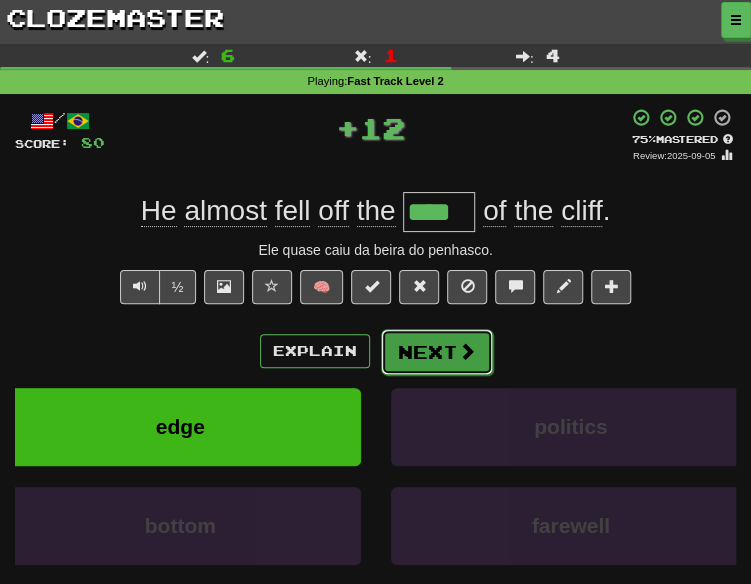 click on "Next" at bounding box center [437, 352] 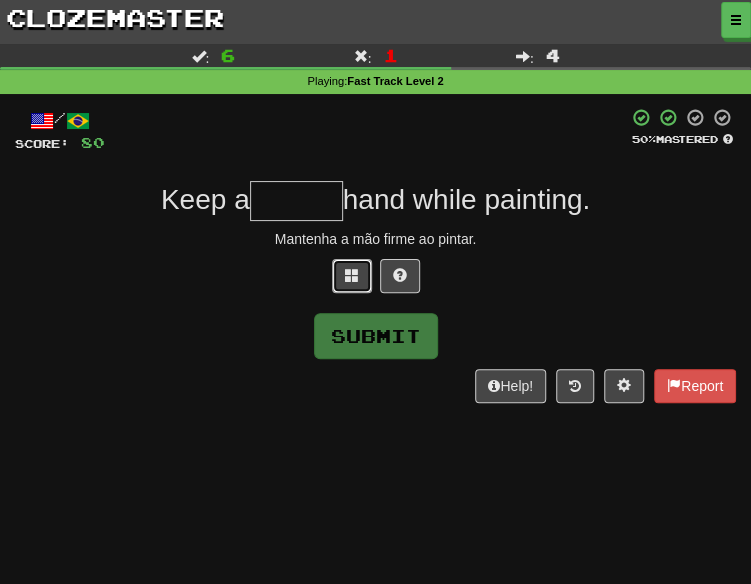click at bounding box center (352, 275) 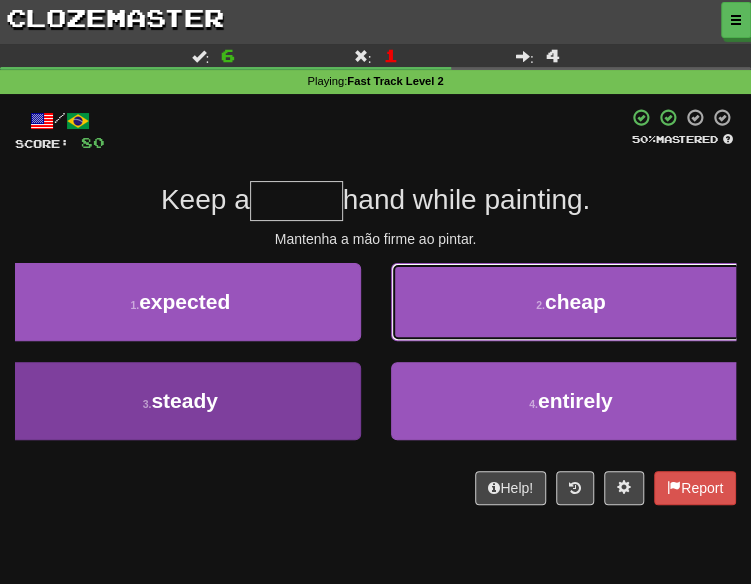 drag, startPoint x: 534, startPoint y: 319, endPoint x: 249, endPoint y: 409, distance: 298.8729 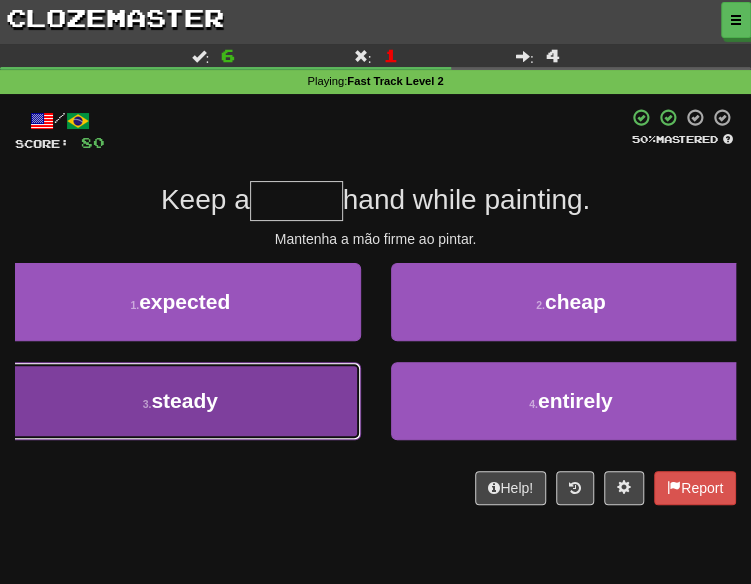 click on "3 . steady" at bounding box center [180, 401] 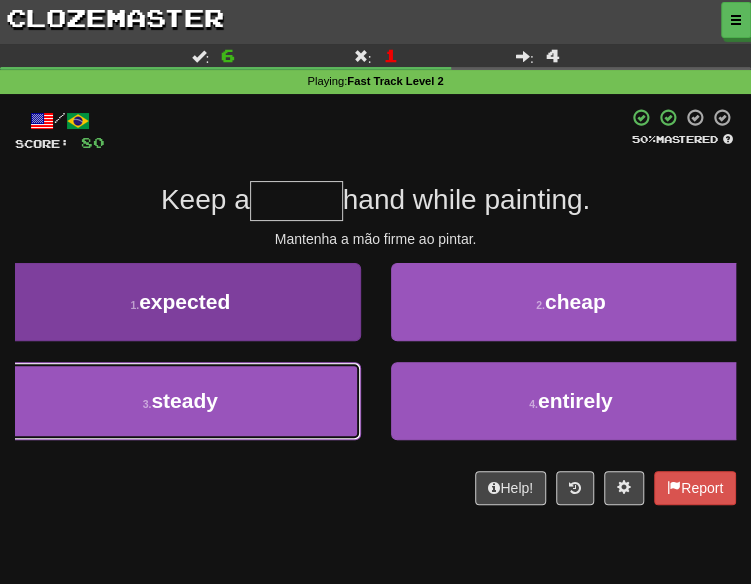 type on "******" 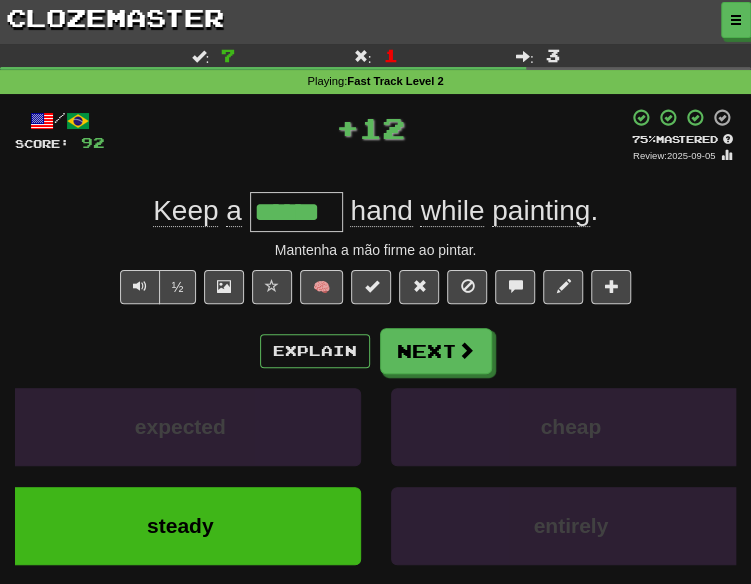 click on "Explain Next" at bounding box center [375, 351] 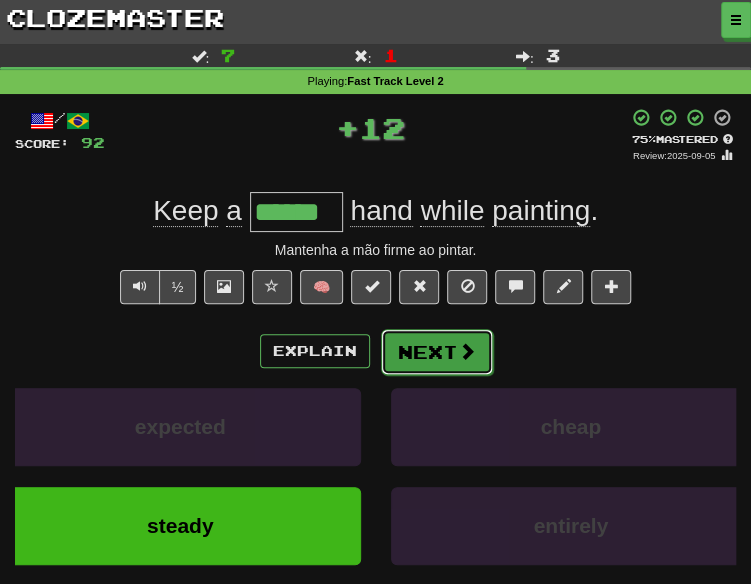 click on "Next" at bounding box center (437, 352) 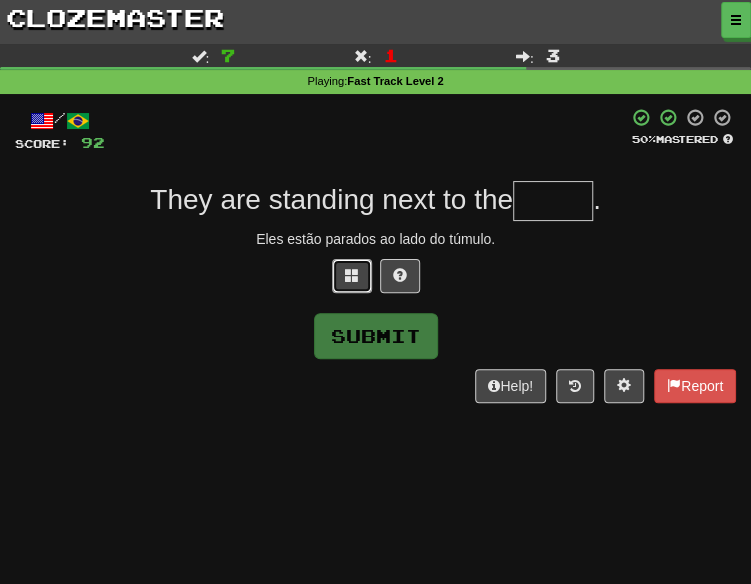 click at bounding box center (352, 275) 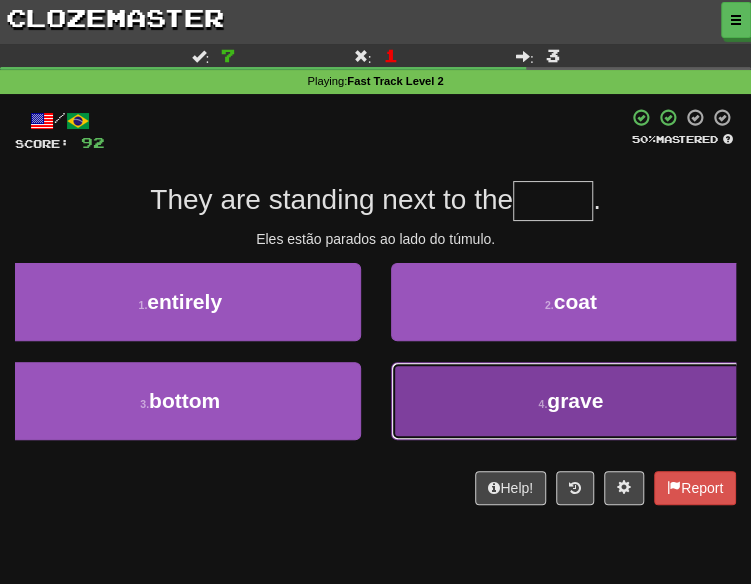 click on "grave" at bounding box center (575, 400) 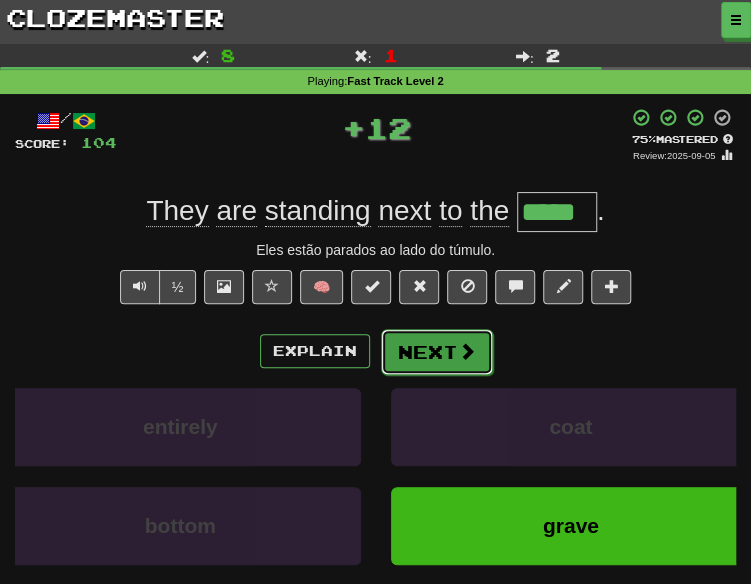 click on "Next" at bounding box center [437, 352] 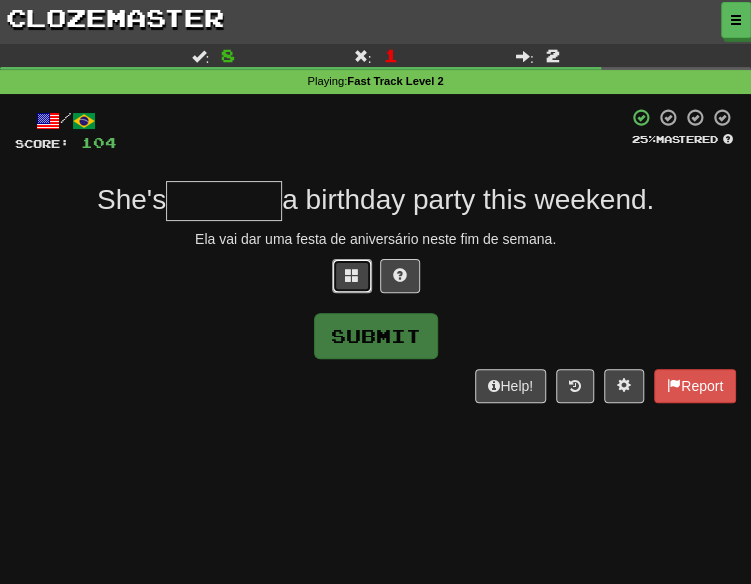 click at bounding box center [352, 276] 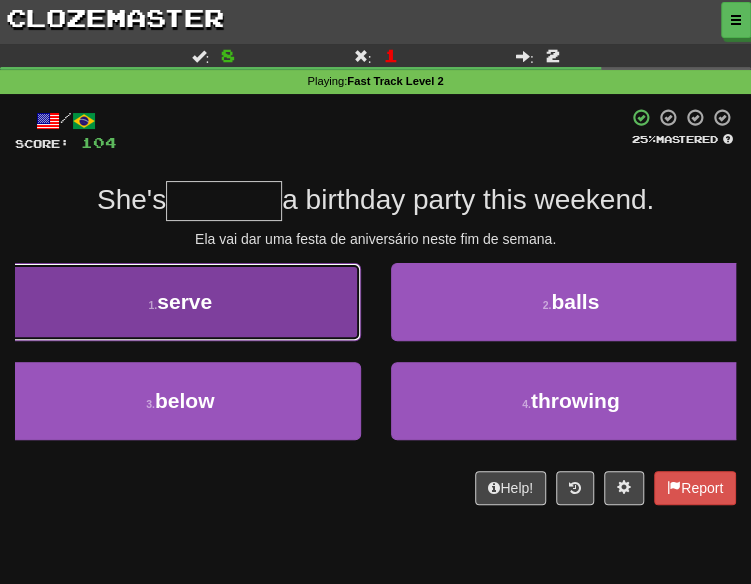 click on "1 .  serve" at bounding box center (180, 302) 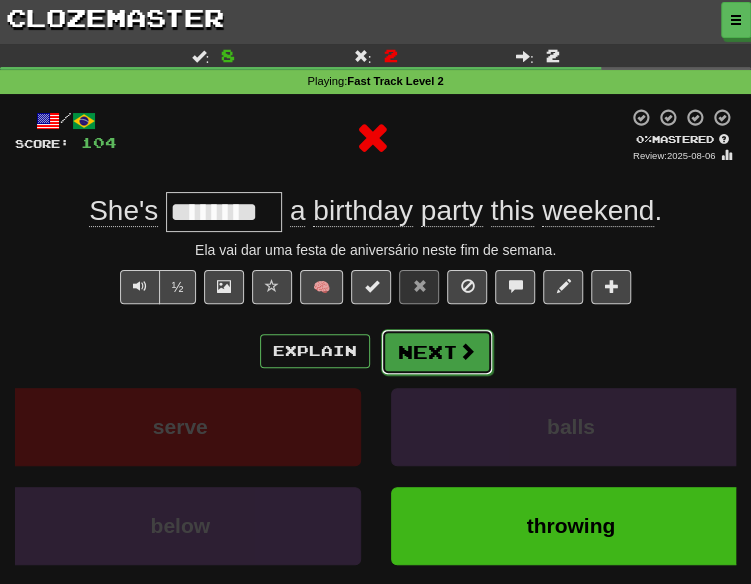click at bounding box center (467, 351) 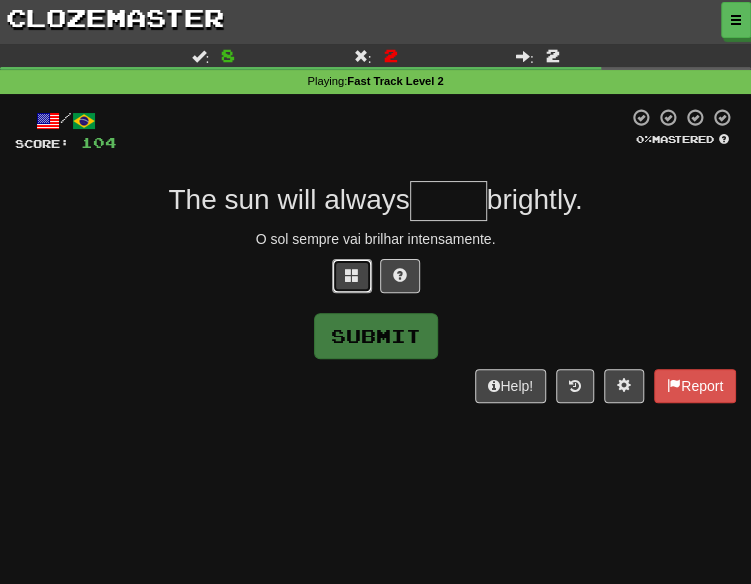 click at bounding box center [352, 276] 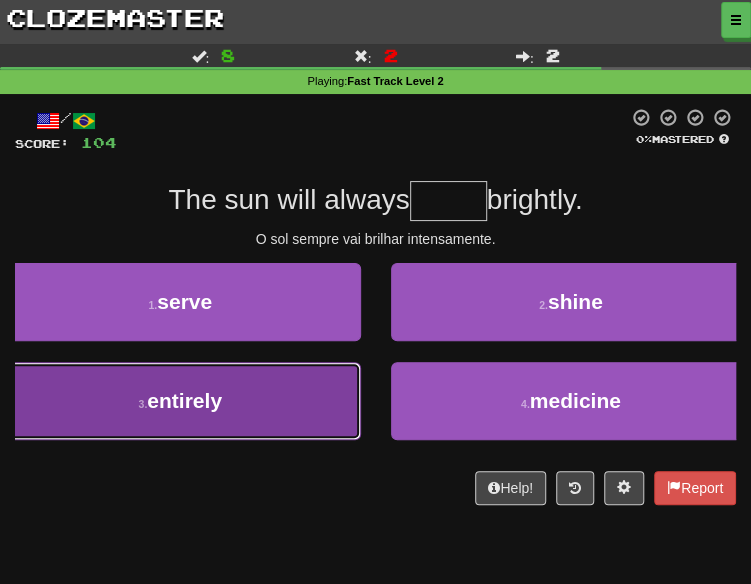 click on "3 . entirely" at bounding box center [180, 401] 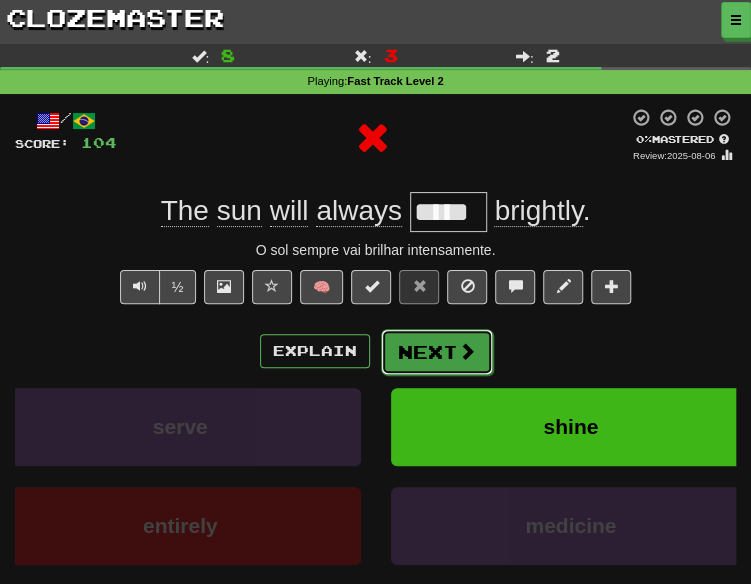 click on "Next" at bounding box center [437, 352] 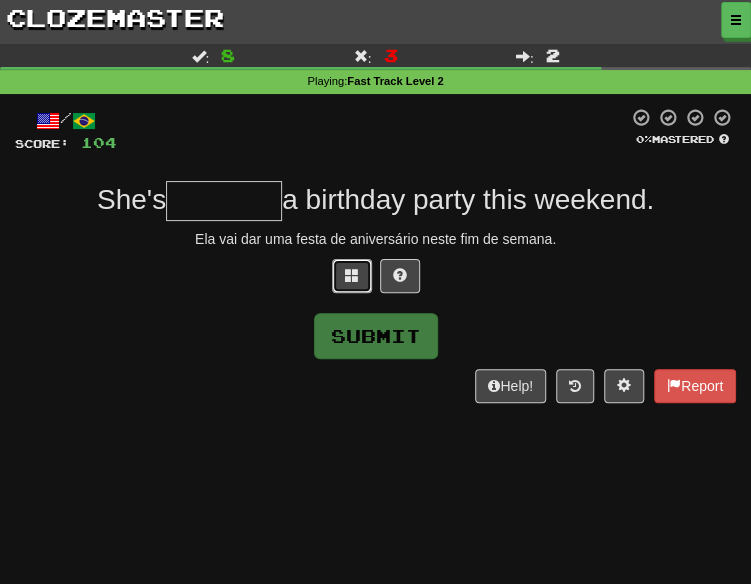 click at bounding box center (352, 276) 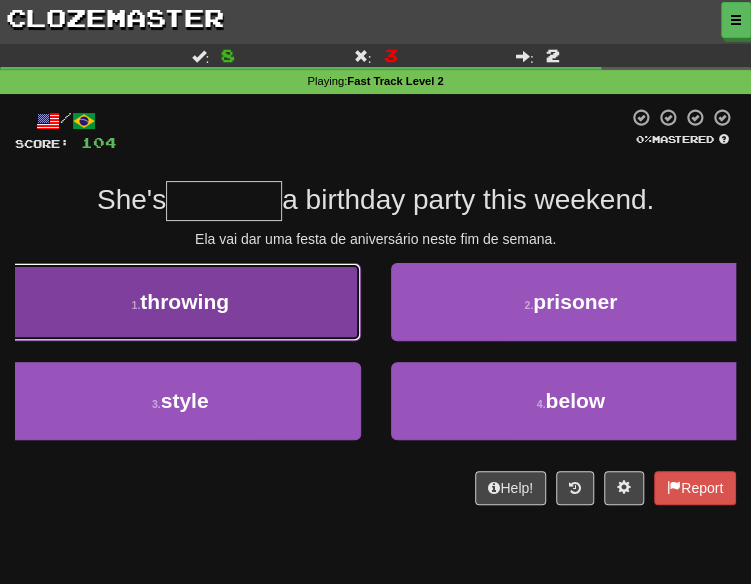 click on "1 . throwing" at bounding box center (180, 302) 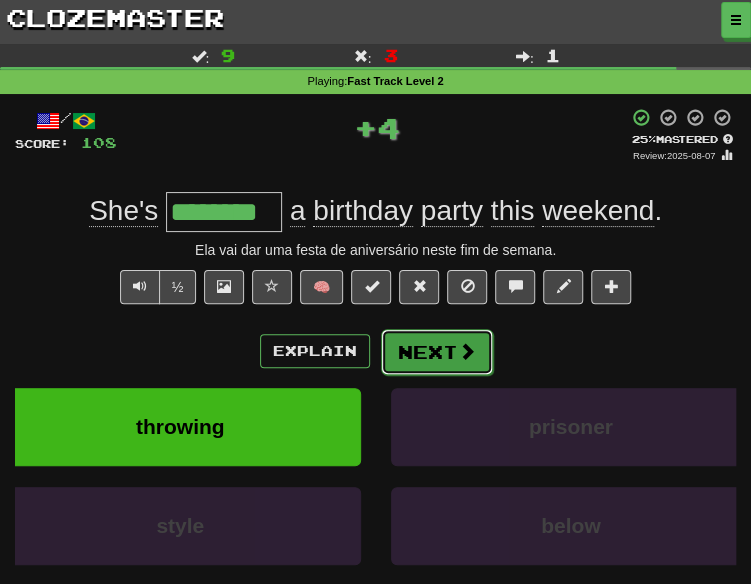 click at bounding box center [467, 351] 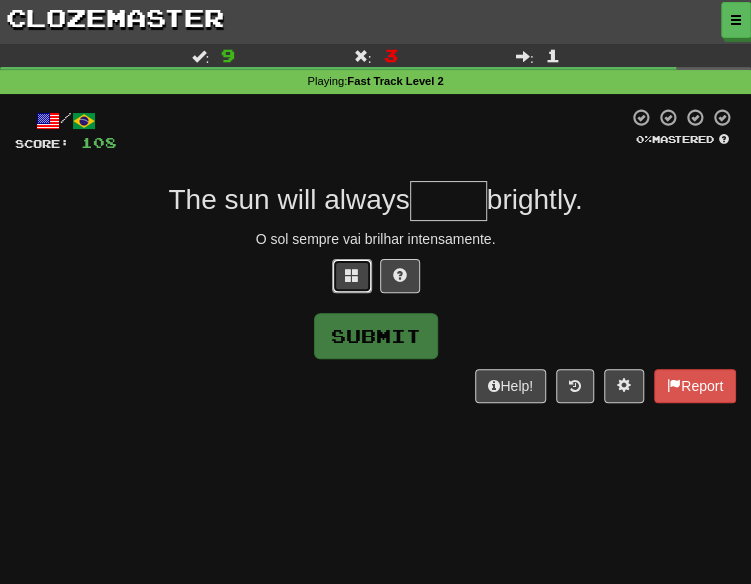 click at bounding box center [352, 276] 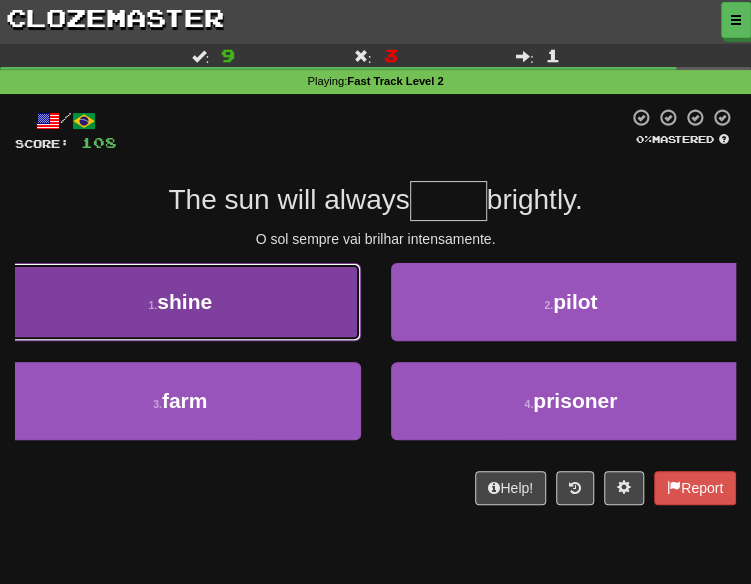 click on "1 . shine" at bounding box center (180, 302) 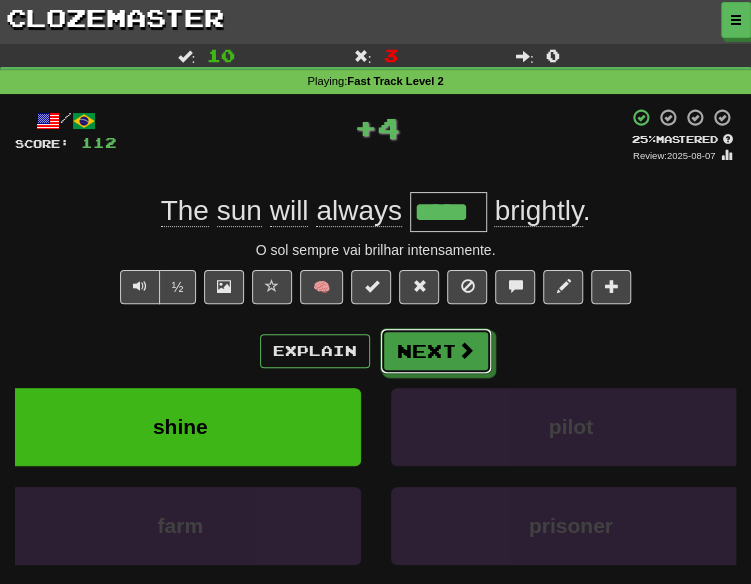 click on "Next" at bounding box center [436, 351] 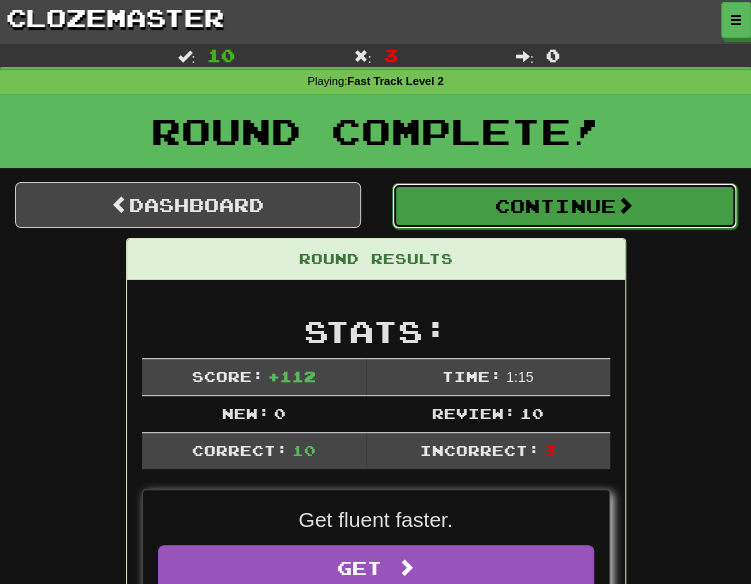 click on "Continue" at bounding box center [565, 206] 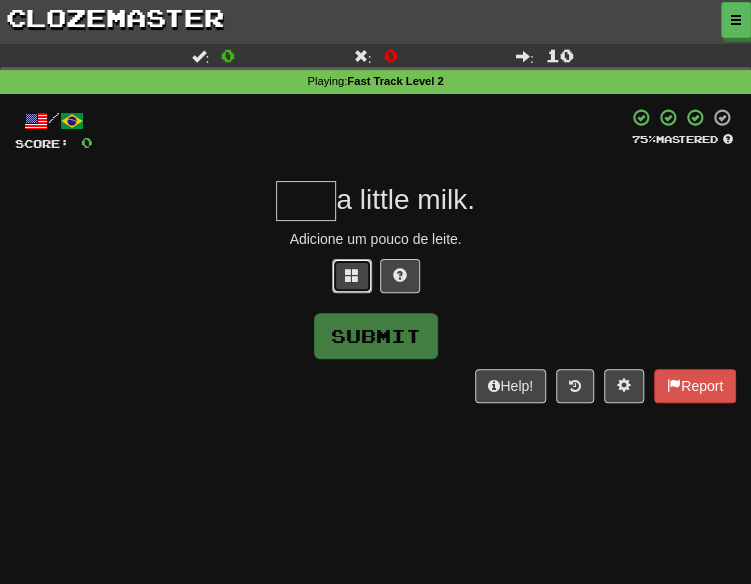 click at bounding box center (352, 275) 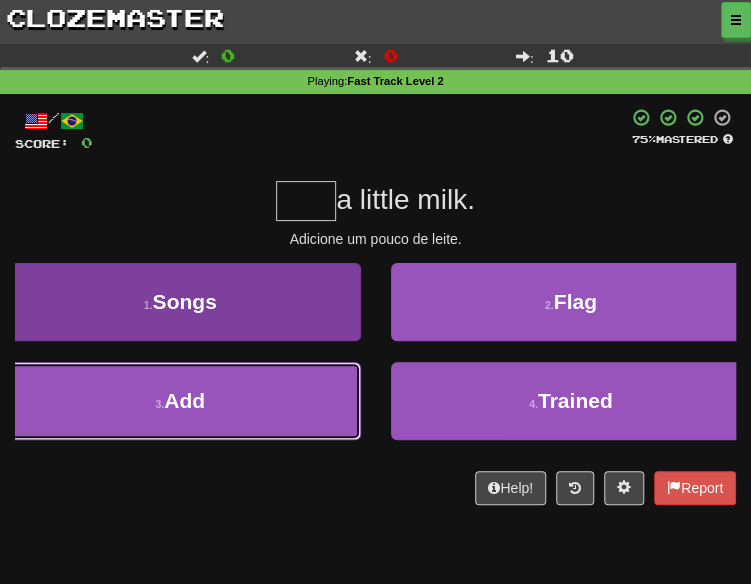 drag, startPoint x: 167, startPoint y: 414, endPoint x: 204, endPoint y: 401, distance: 39.217342 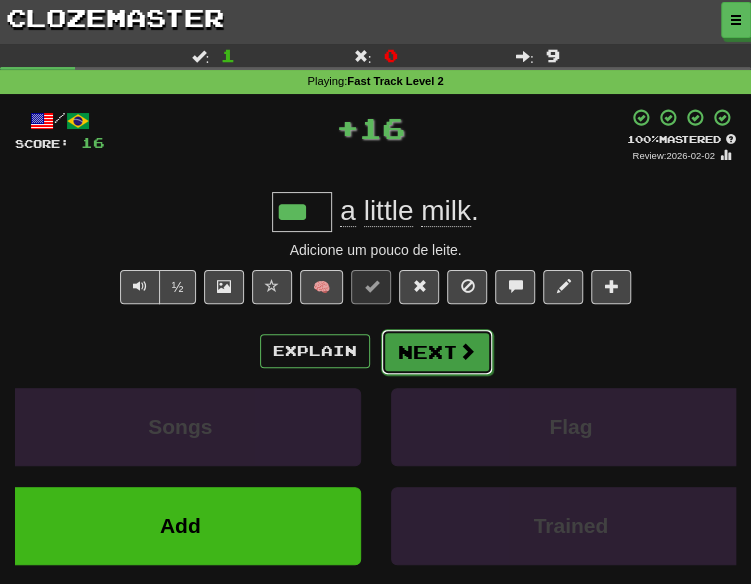 click at bounding box center [467, 351] 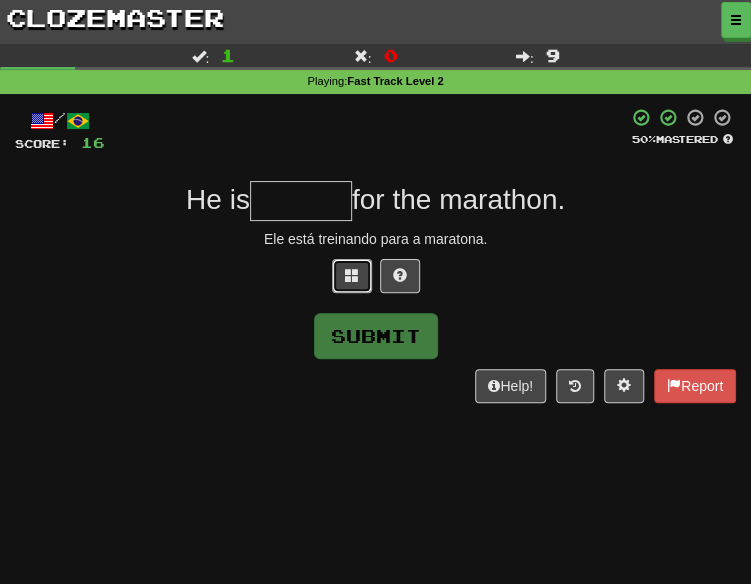 click at bounding box center (352, 276) 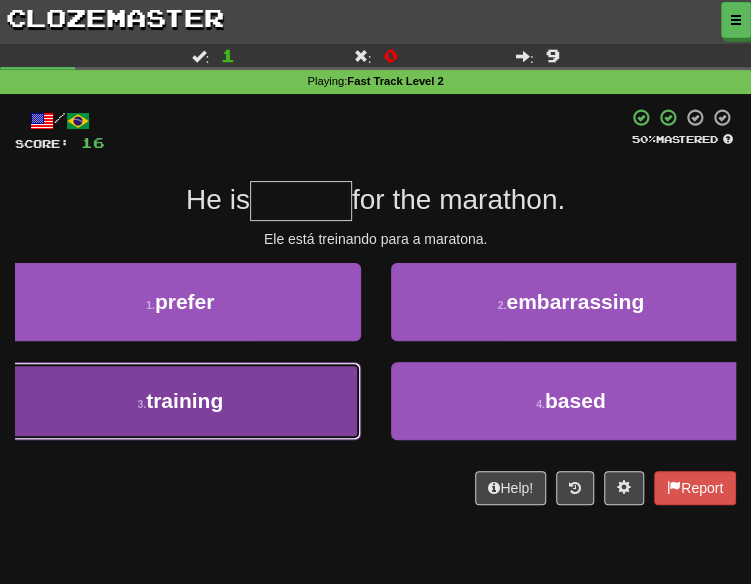 click on "3 . training" at bounding box center [180, 401] 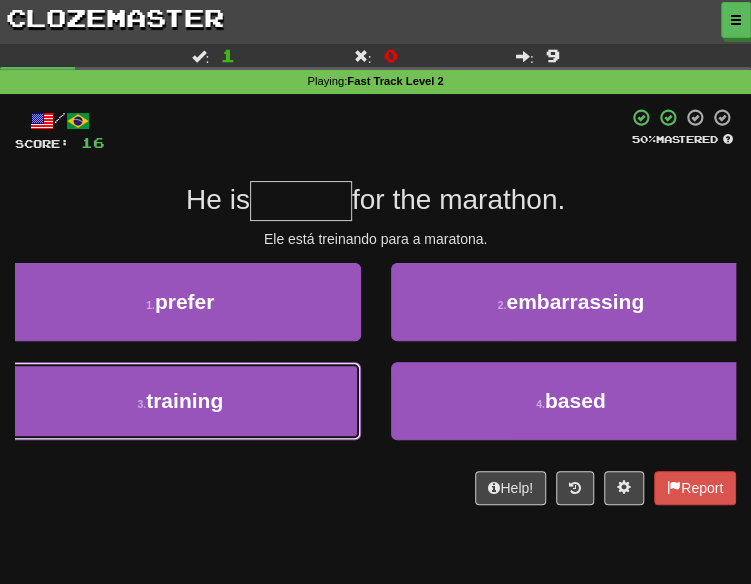 type on "********" 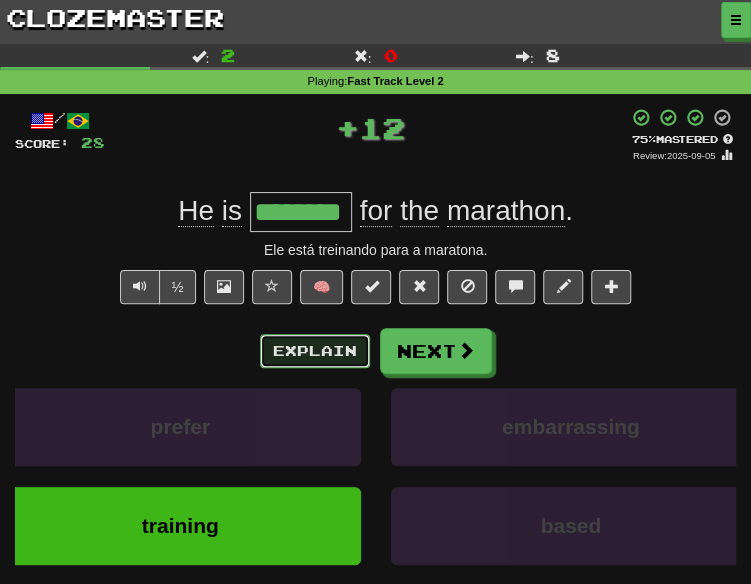 click on "Explain" at bounding box center (315, 351) 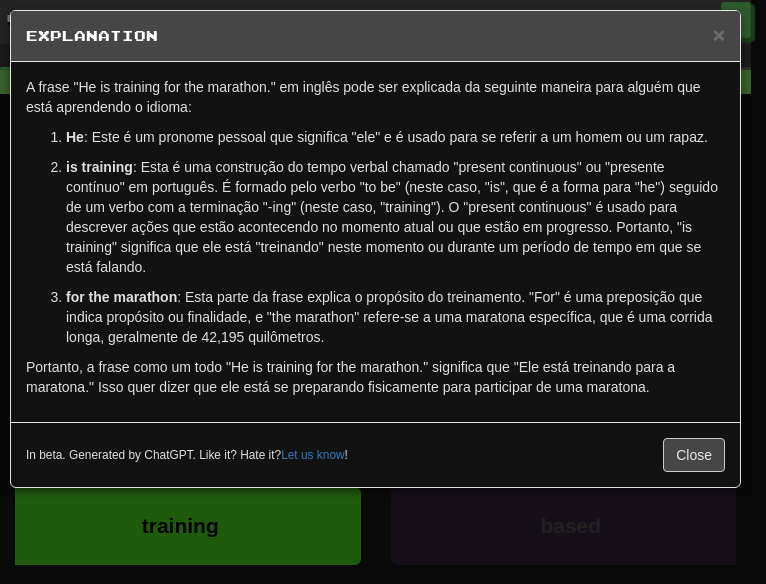 click on "× Explanation A frase "He is training for the marathon." em inglês pode ser explicada da seguinte maneira para alguém que está aprendendo o idioma:
He : Este é um pronome pessoal que significa "ele" e é usado para se referir a um homem ou um rapaz.
is training : Esta é uma construção do tempo verbal chamado "present continuous" ou "presente contínuo" em português. É formado pelo verbo "to be" (neste caso, "is", que é a forma para "he") seguido de um verbo com a terminação "-ing" (neste caso, "training"). O "present continuous" é usado para descrever ações que estão acontecendo no momento atual ou que estão em progresso. Portanto, "is training" significa que ele está "treinando" neste momento ou durante um período de tempo em que se está falando.
for the marathon
In beta. Generated by ChatGPT. Like it? Hate it? Let us know ! Close" at bounding box center (383, 292) 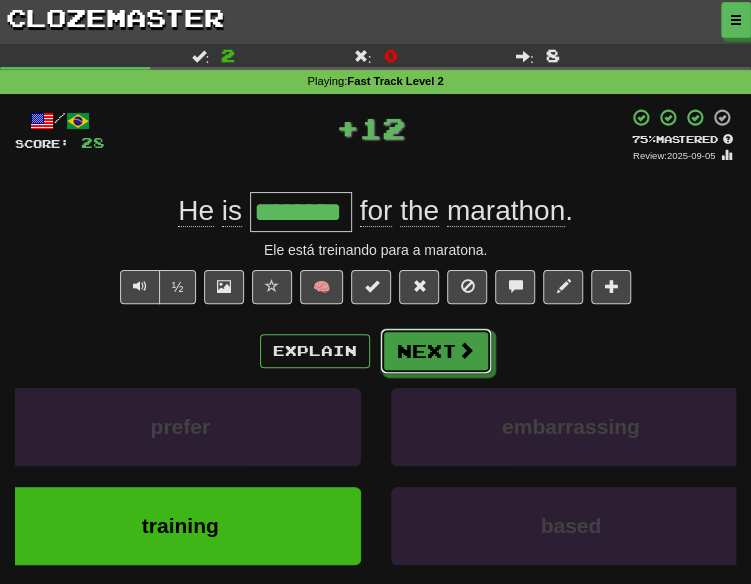drag, startPoint x: 410, startPoint y: 357, endPoint x: 455, endPoint y: 355, distance: 45.044422 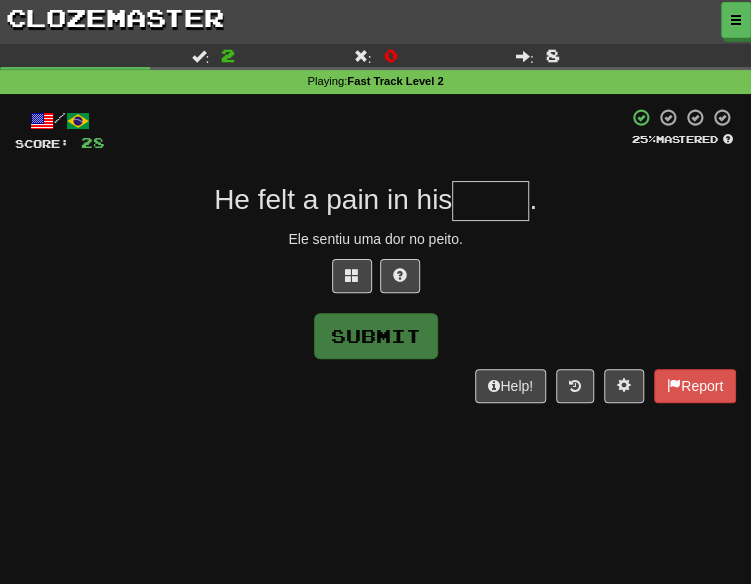 click on "Submit" at bounding box center [375, 336] 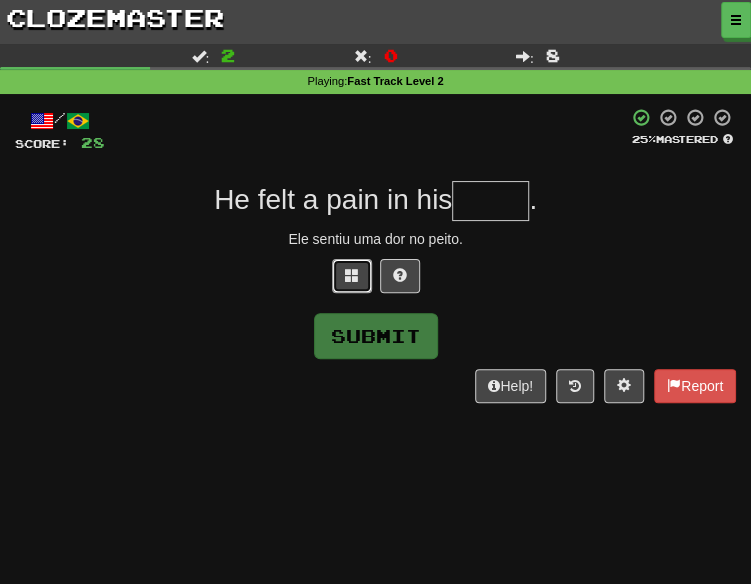 click at bounding box center (352, 276) 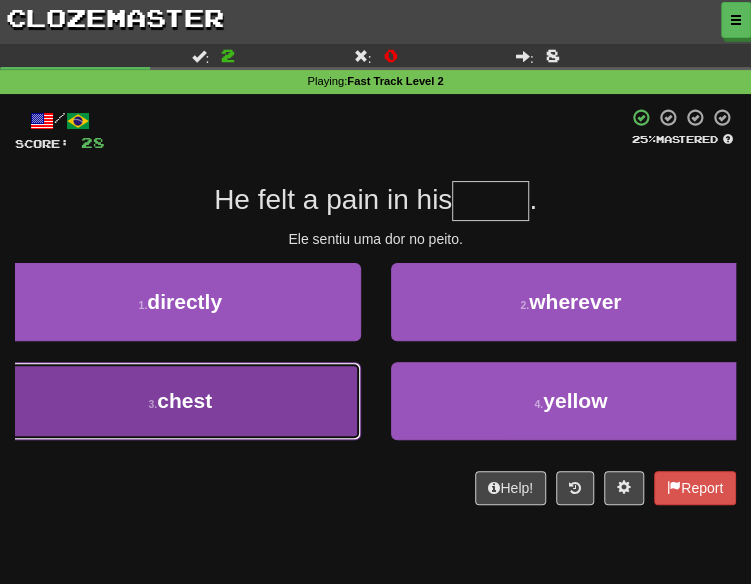 click on "3 . chest" at bounding box center (180, 401) 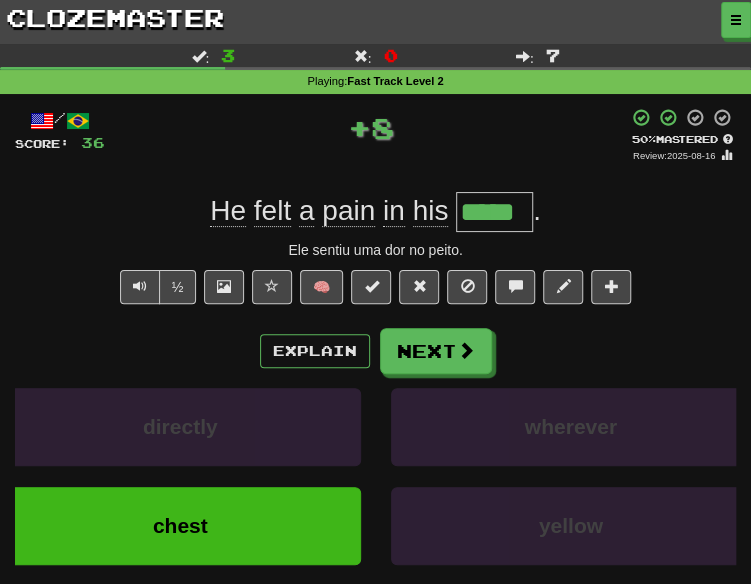 click on "Explain Next" at bounding box center (375, 351) 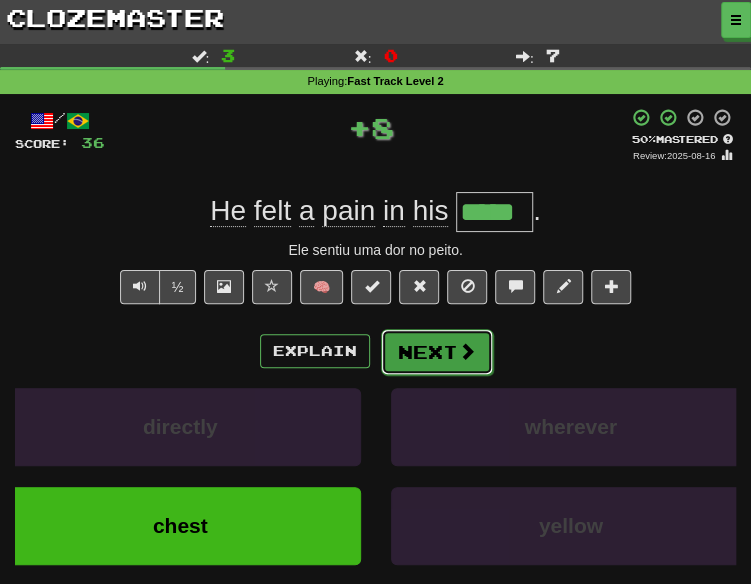 click on "Next" at bounding box center (437, 352) 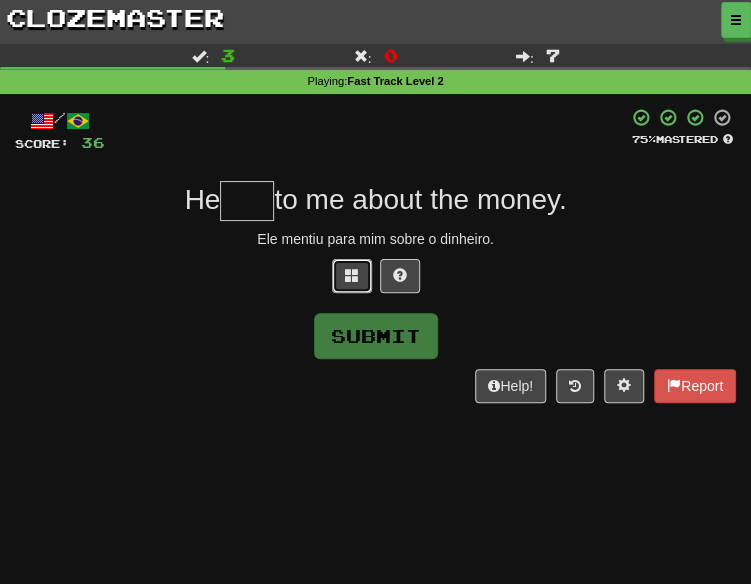 click at bounding box center (352, 276) 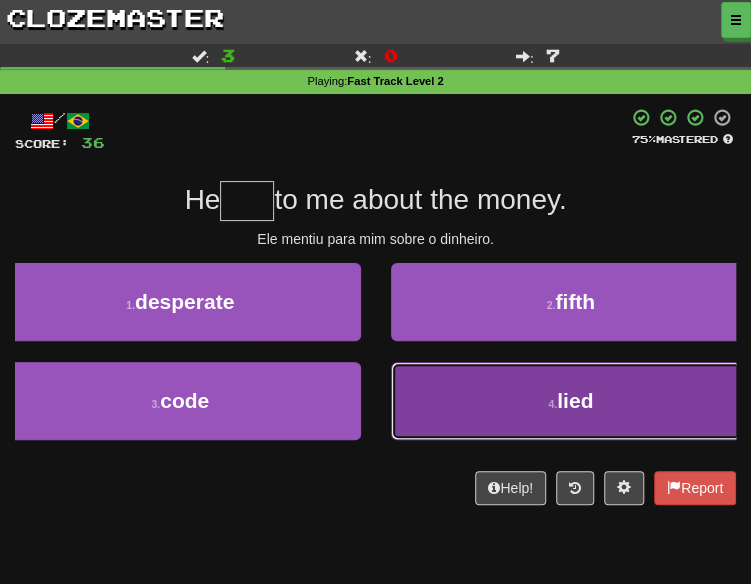 click on "4 . lied" at bounding box center (571, 401) 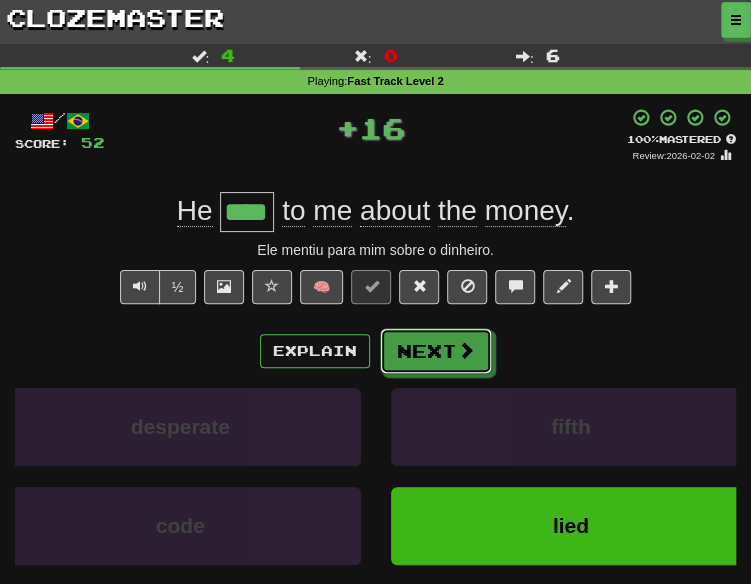 click on "Next" at bounding box center (436, 351) 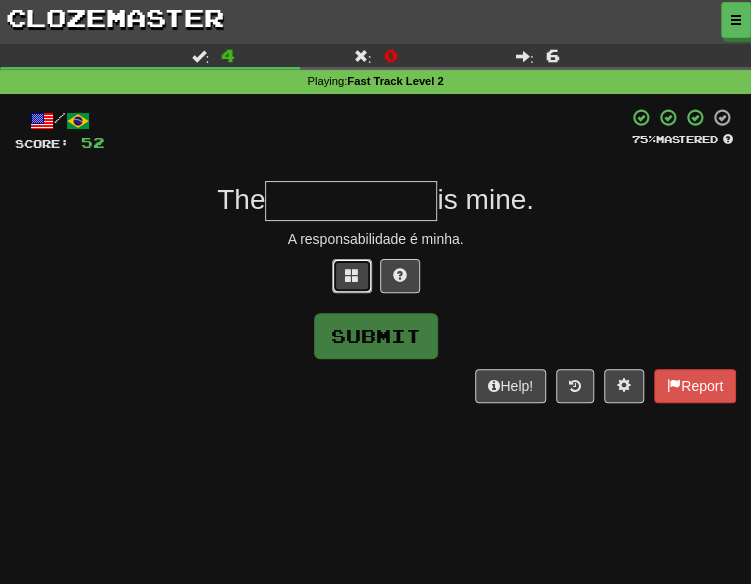 click at bounding box center [352, 275] 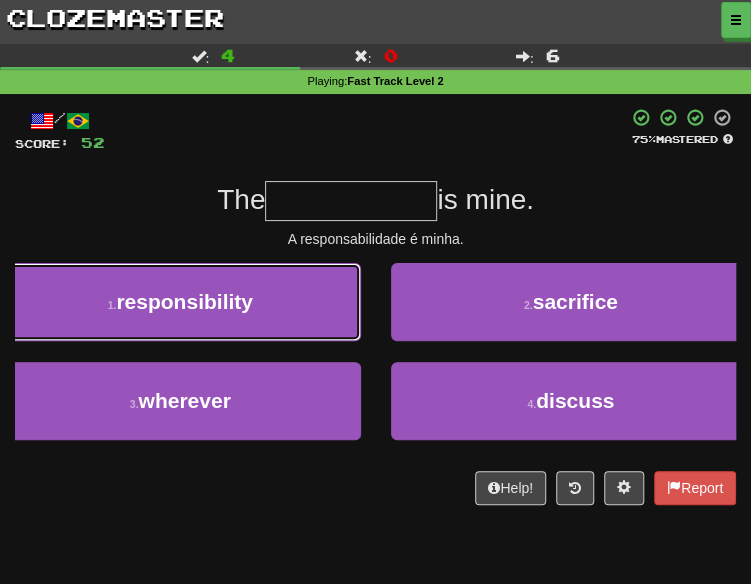drag, startPoint x: 291, startPoint y: 301, endPoint x: 448, endPoint y: 310, distance: 157.25775 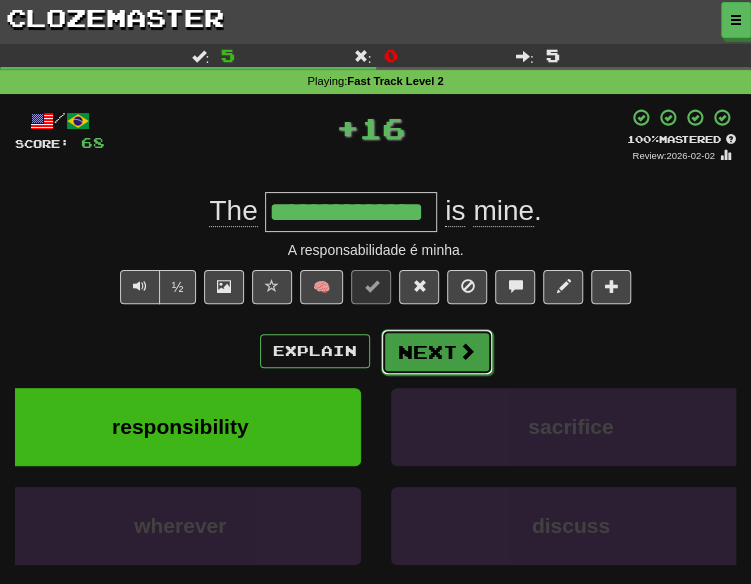 click on "Next" at bounding box center [437, 352] 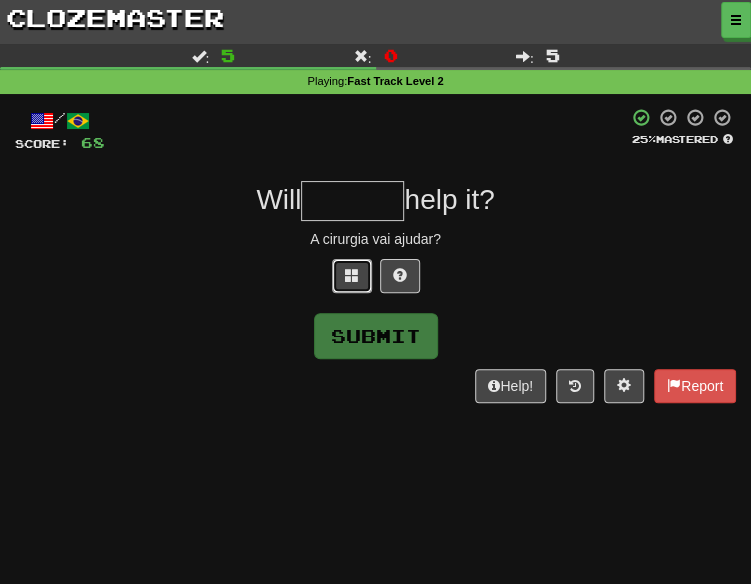 click at bounding box center [352, 275] 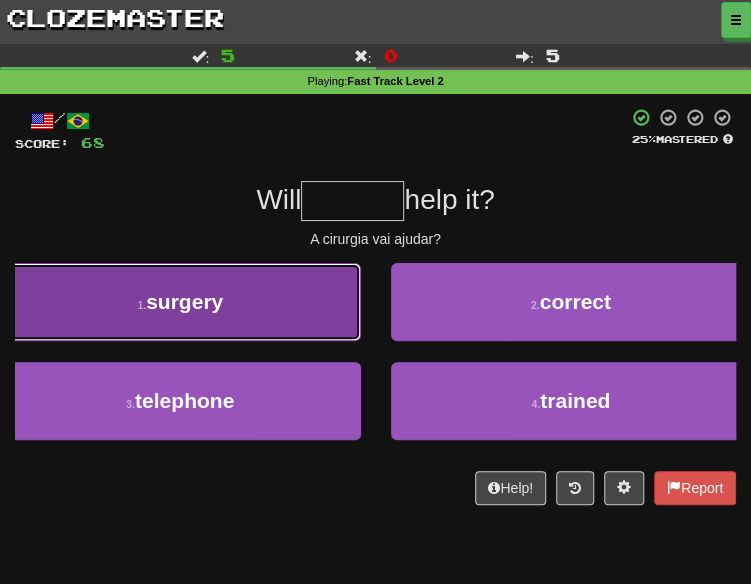 click on "1 . surgery" at bounding box center (180, 302) 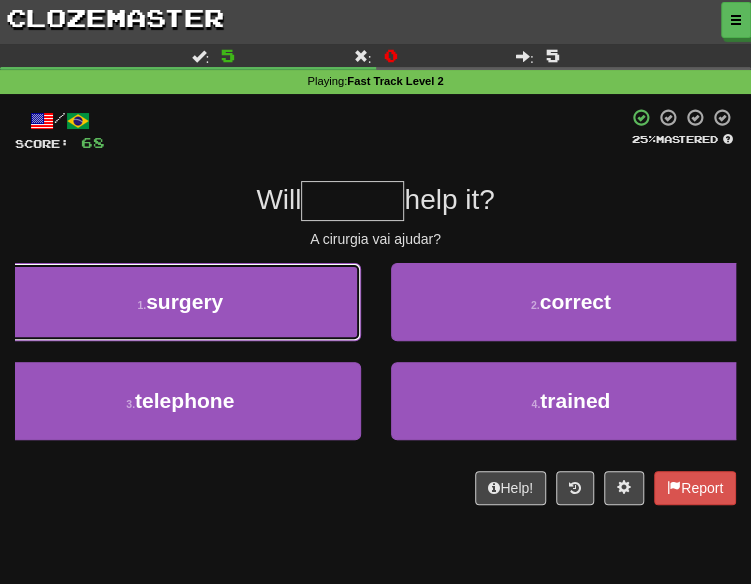 type on "*******" 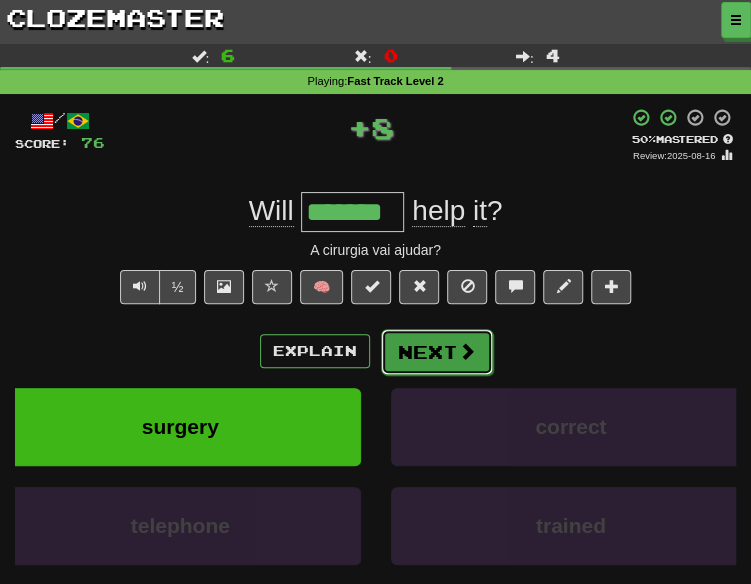 click on "Next" at bounding box center (437, 352) 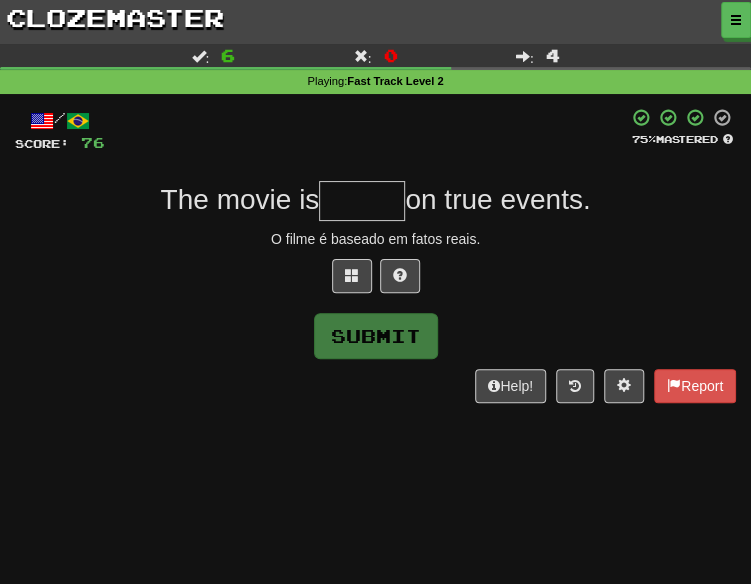 click on "/ Score: 76 75 % Mastered The movie is on true events. O filme é baseado em fatos reais. Submit Help! Report" at bounding box center (375, 255) 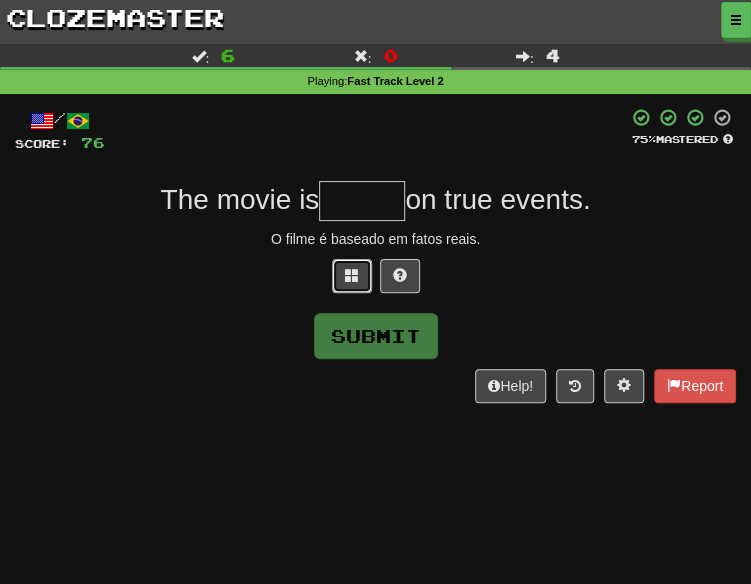 click at bounding box center [352, 276] 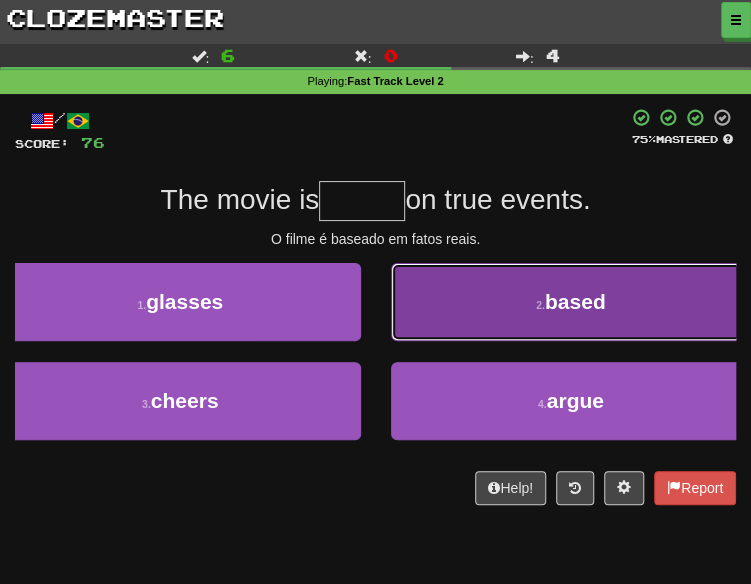 click on "2 . based" at bounding box center [571, 302] 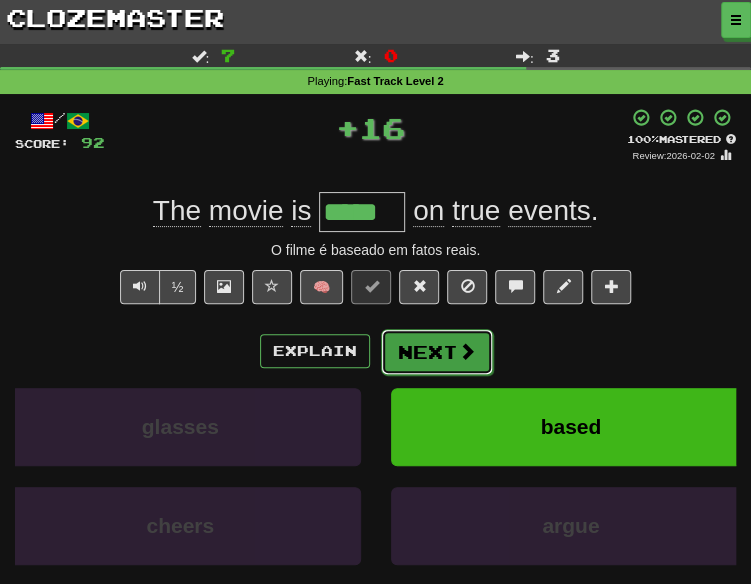 click at bounding box center [467, 351] 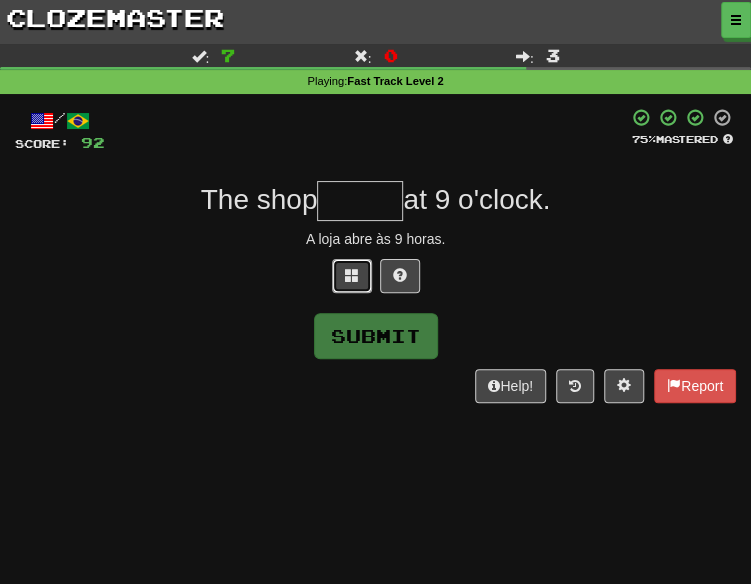 click at bounding box center [352, 276] 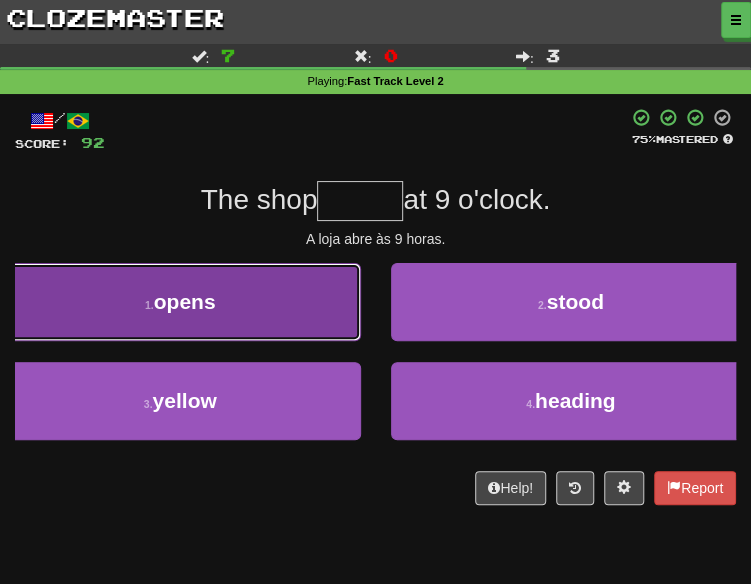 click on "1 . opens" at bounding box center (180, 302) 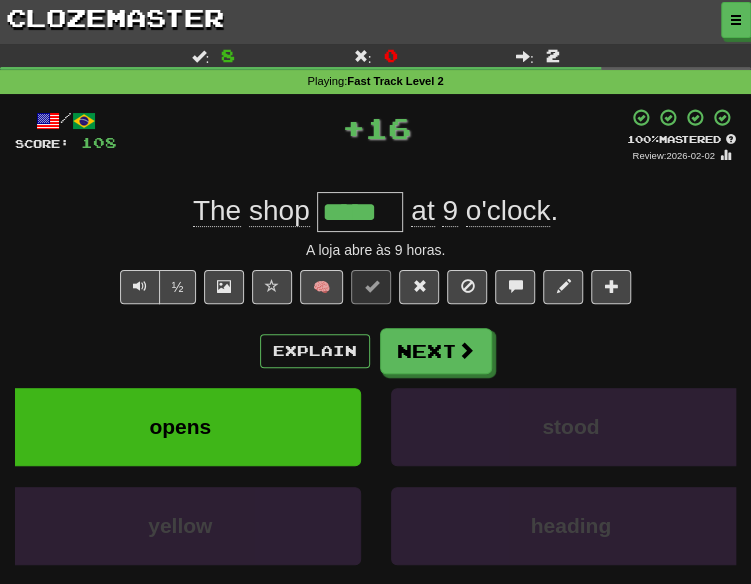 click on "Explain Next" at bounding box center [375, 351] 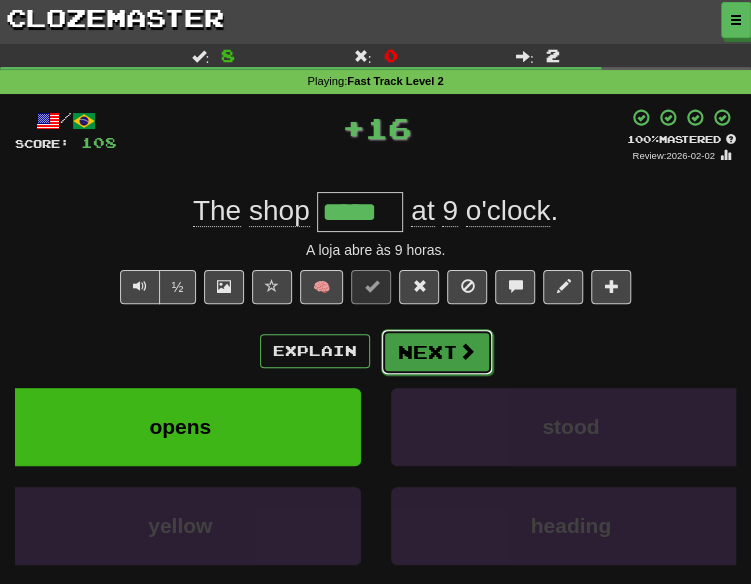 click on "Next" at bounding box center (437, 352) 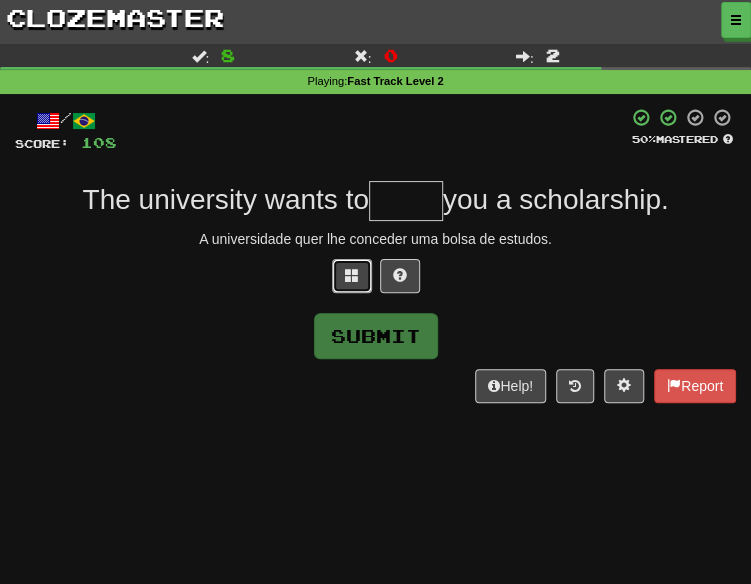 click at bounding box center (352, 276) 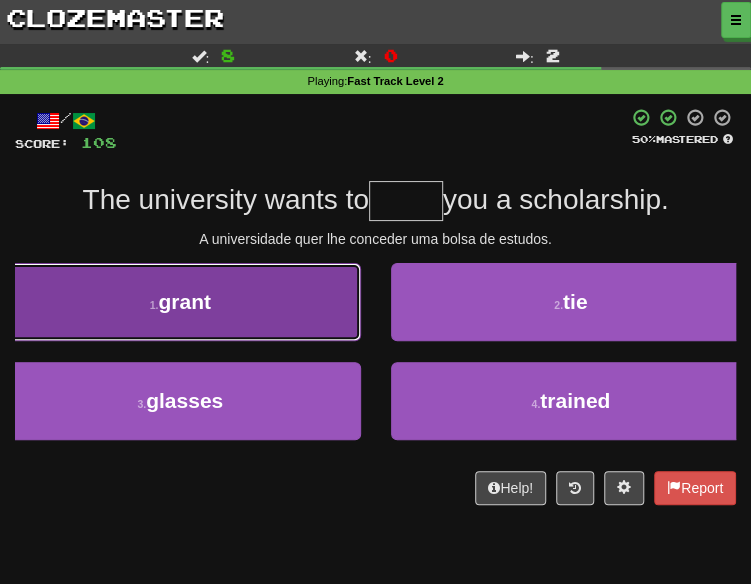 click on "1 . grant" at bounding box center [180, 302] 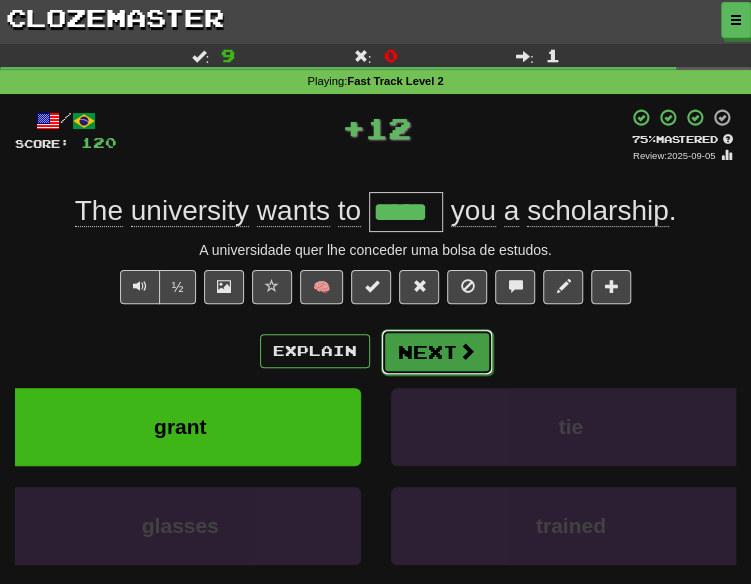 click on "Next" at bounding box center (437, 352) 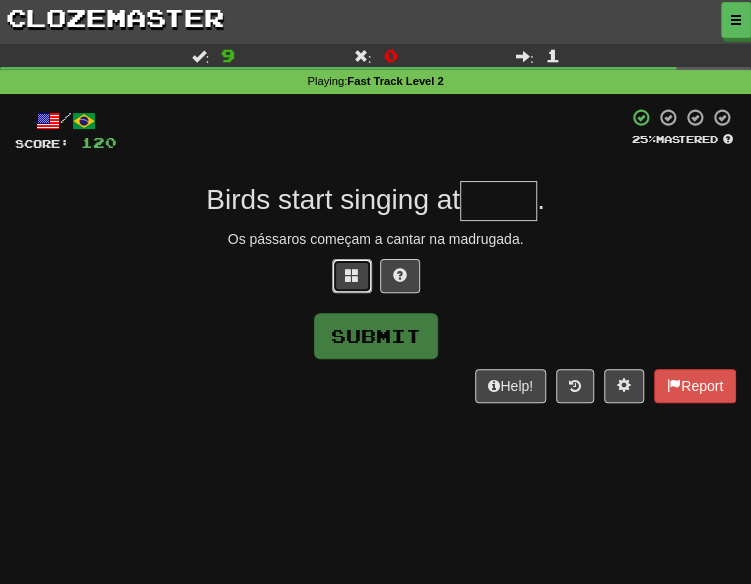 click at bounding box center [352, 276] 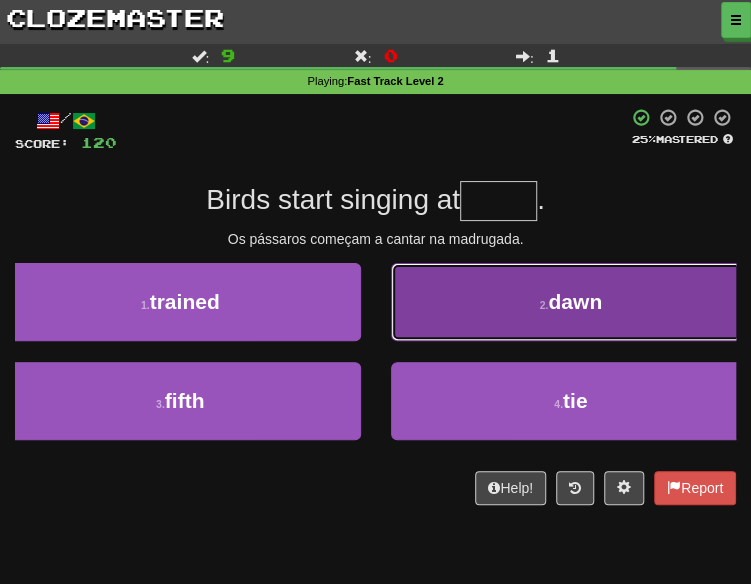 click on "dawn" at bounding box center [575, 301] 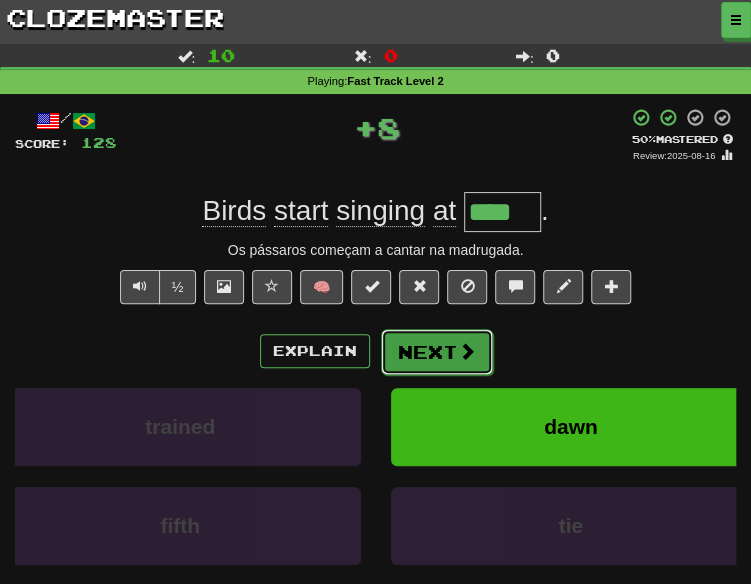 click on "Next" at bounding box center (437, 352) 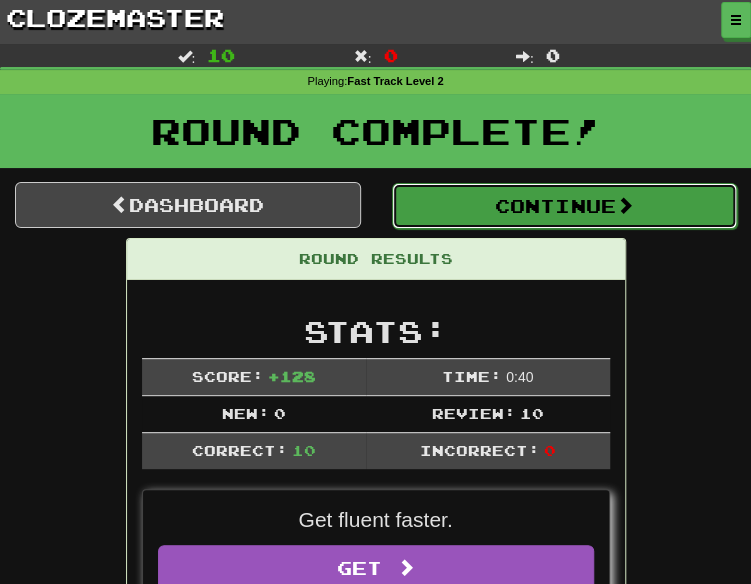 click on "Continue" at bounding box center (565, 206) 